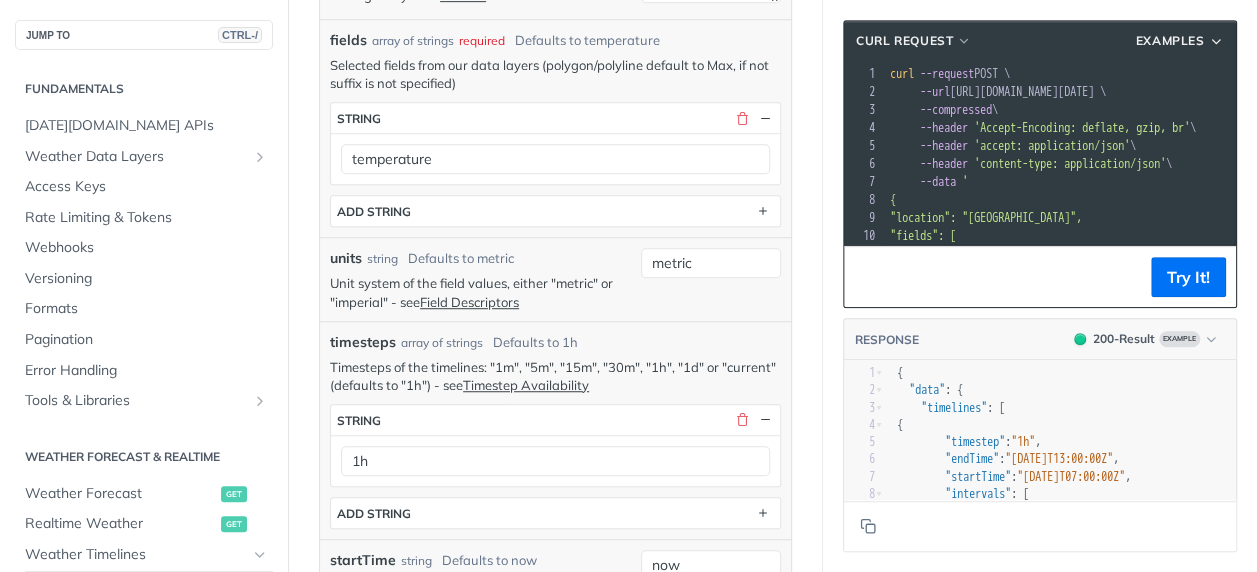 scroll, scrollTop: 509, scrollLeft: 0, axis: vertical 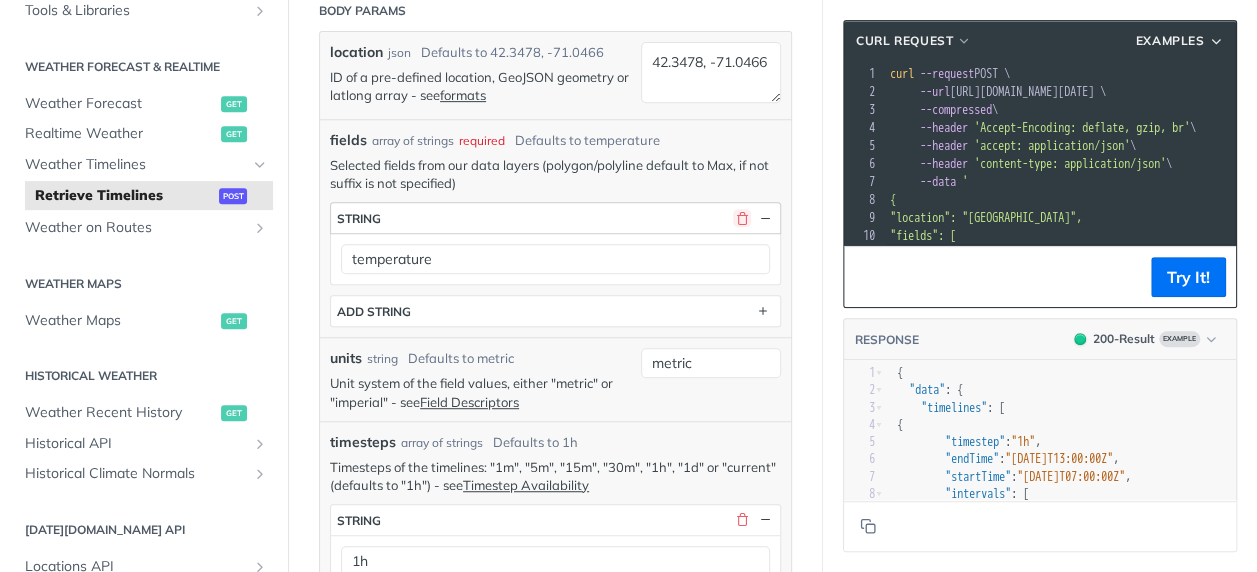 click at bounding box center (742, 218) 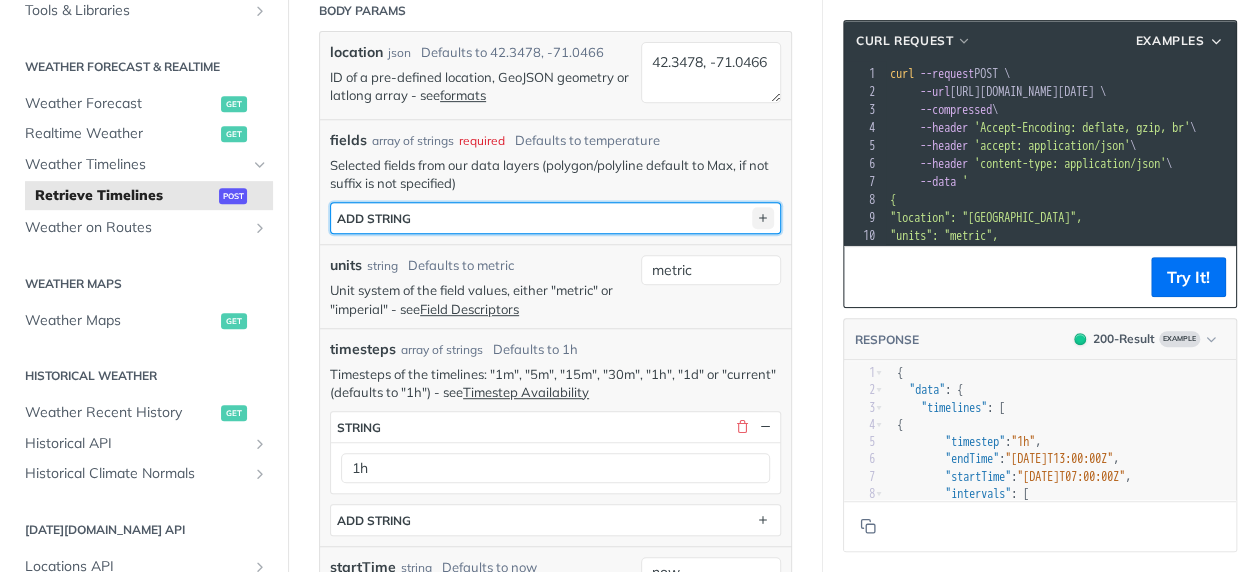 click at bounding box center (763, 218) 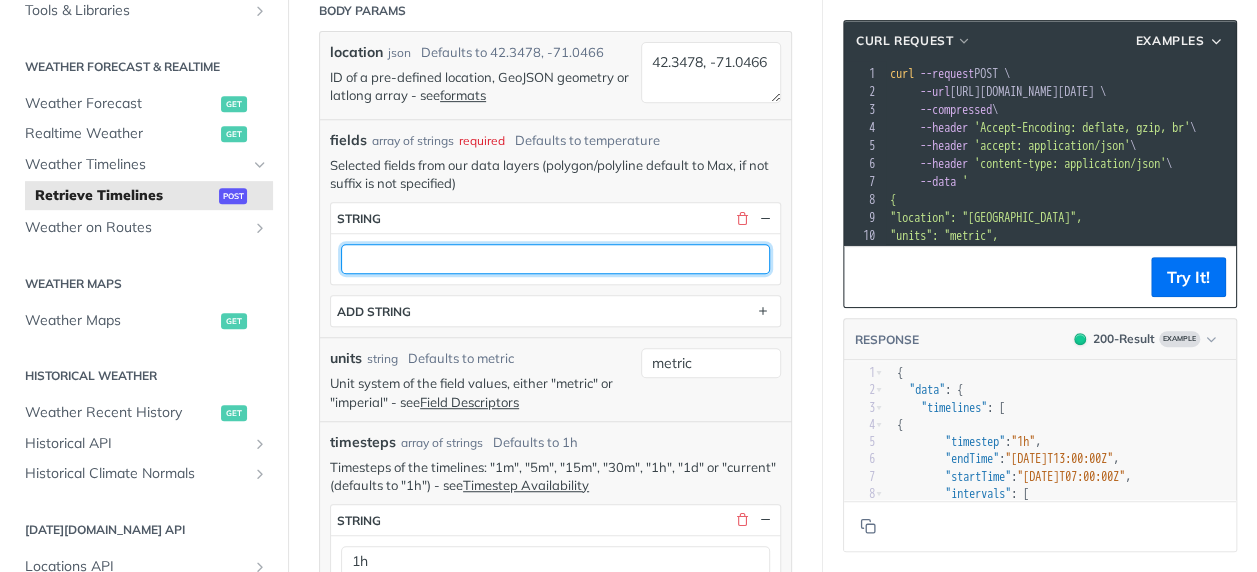 click at bounding box center [555, 259] 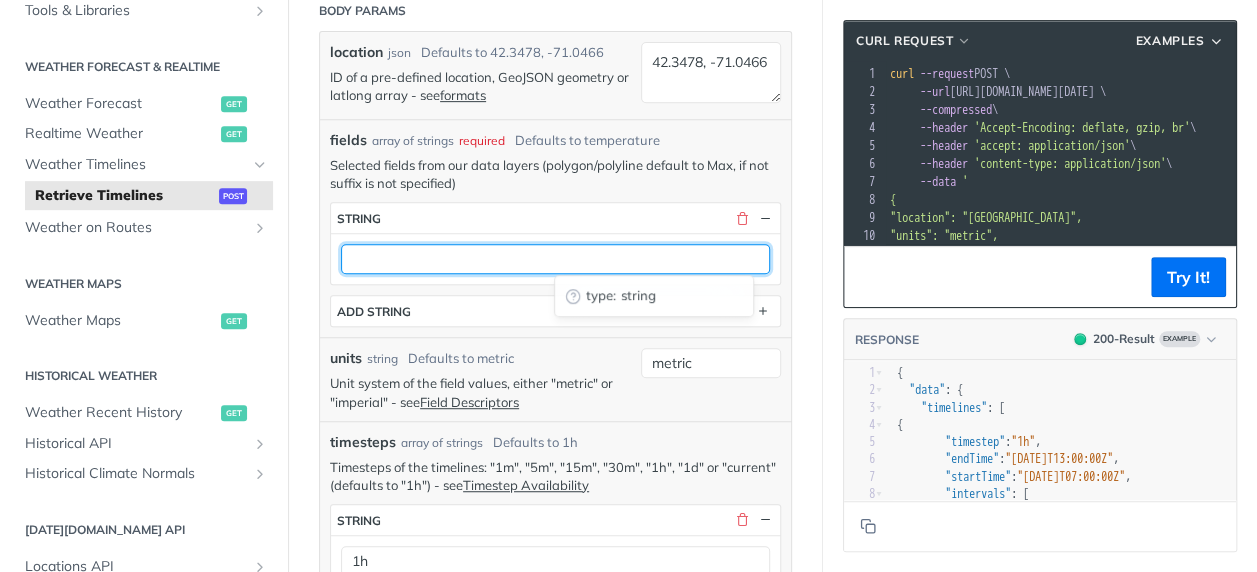 click at bounding box center [555, 259] 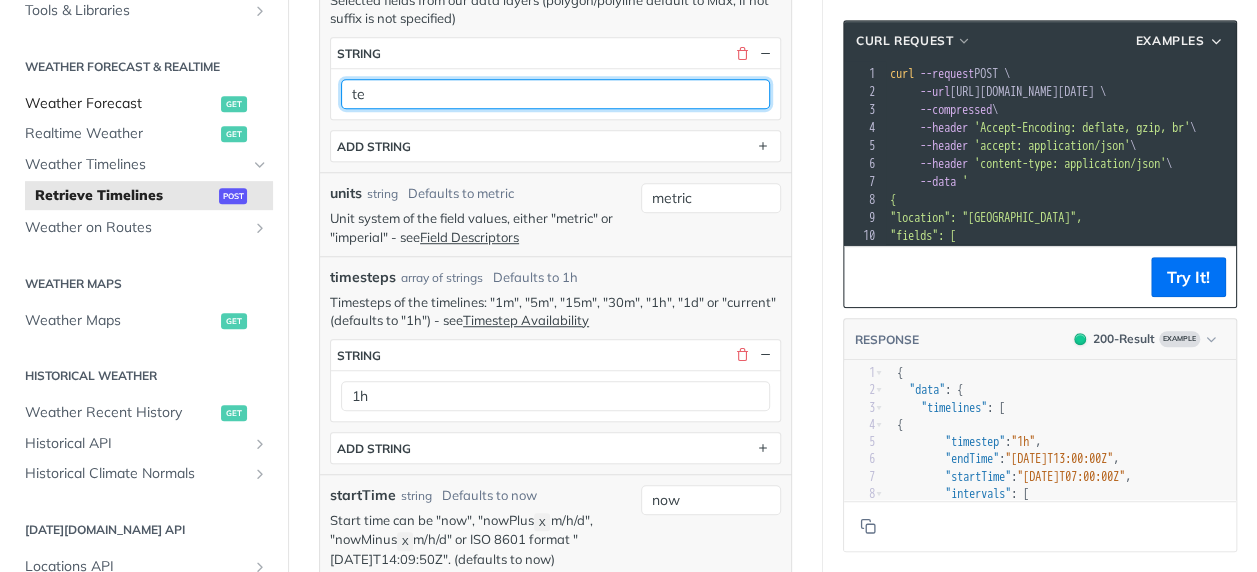 scroll, scrollTop: 509, scrollLeft: 0, axis: vertical 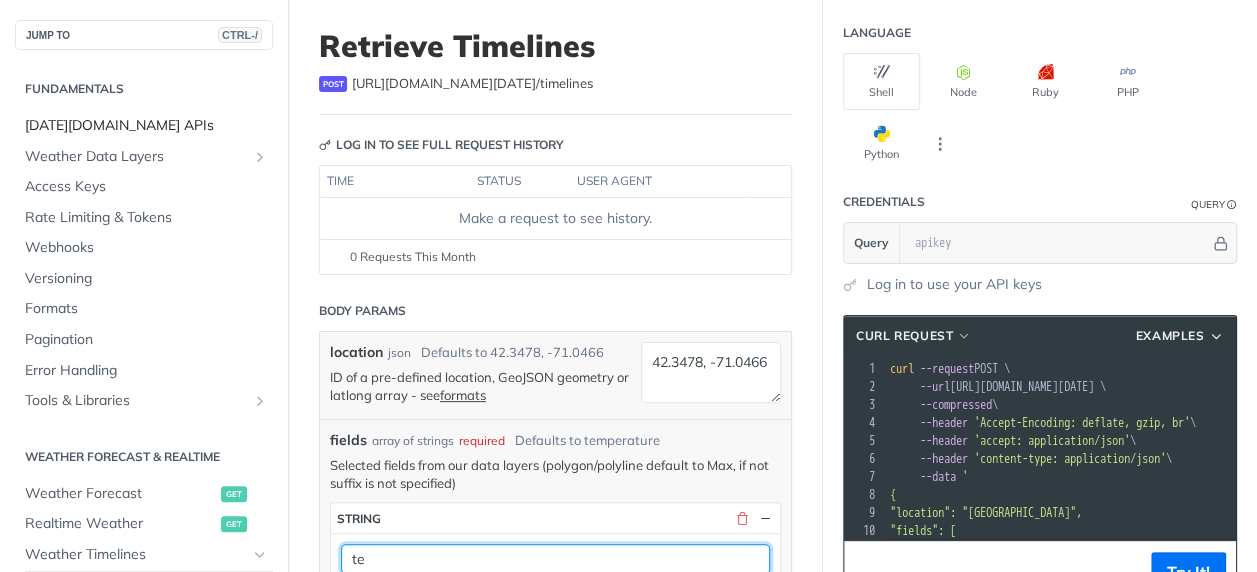 type on "te" 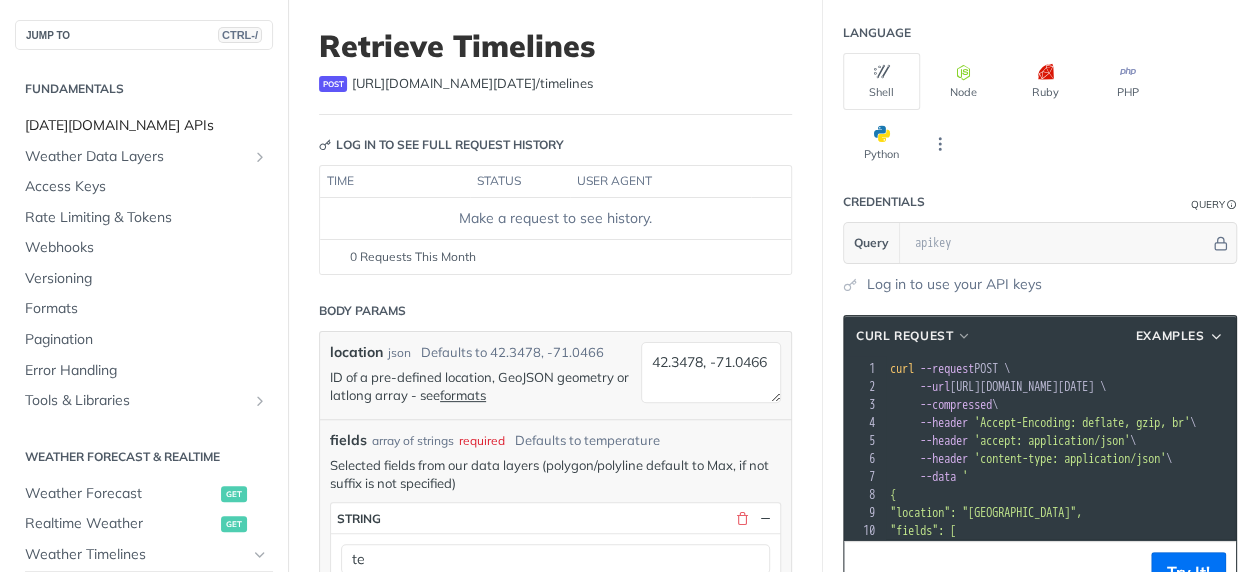 click on "[DATE][DOMAIN_NAME] APIs" at bounding box center [146, 126] 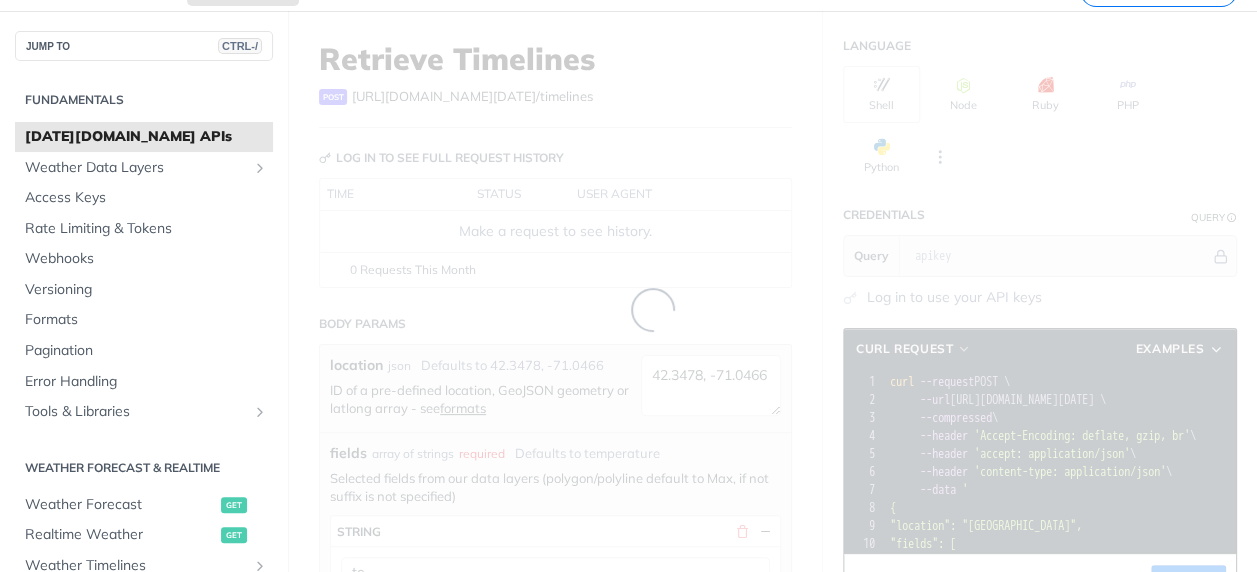 scroll, scrollTop: 0, scrollLeft: 0, axis: both 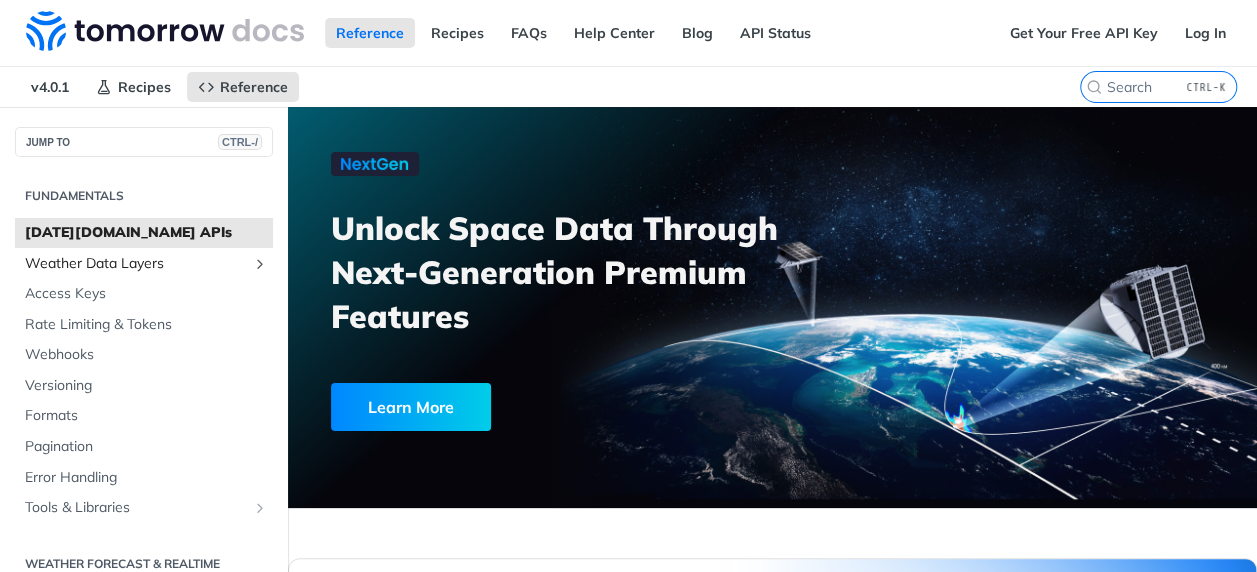 click on "Weather Data Layers" at bounding box center (136, 264) 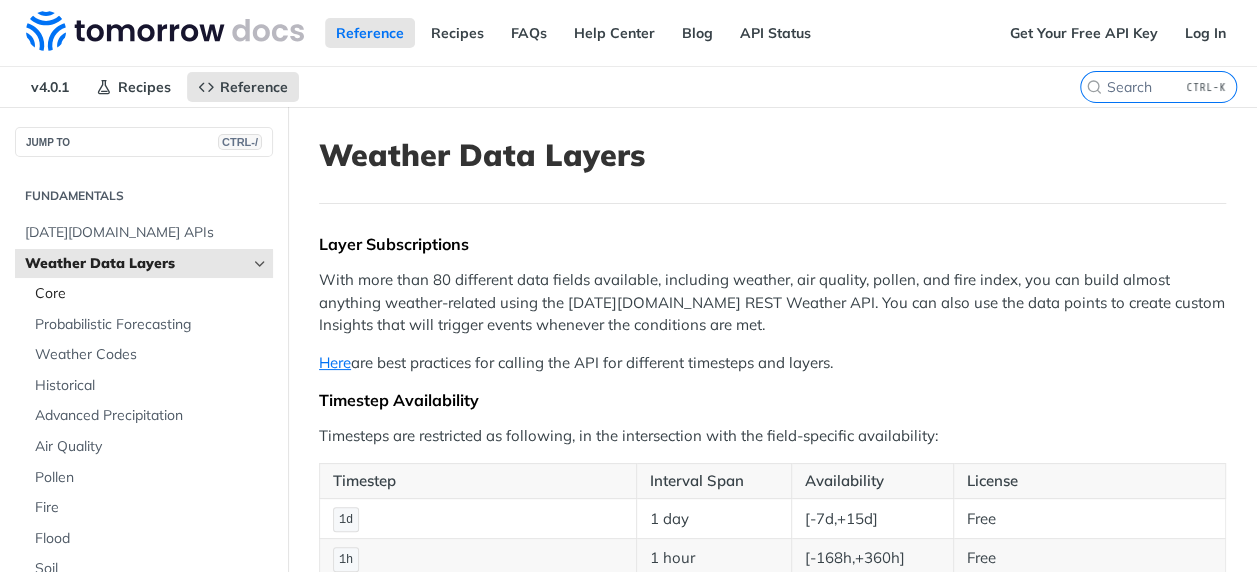 click on "Core" at bounding box center (151, 294) 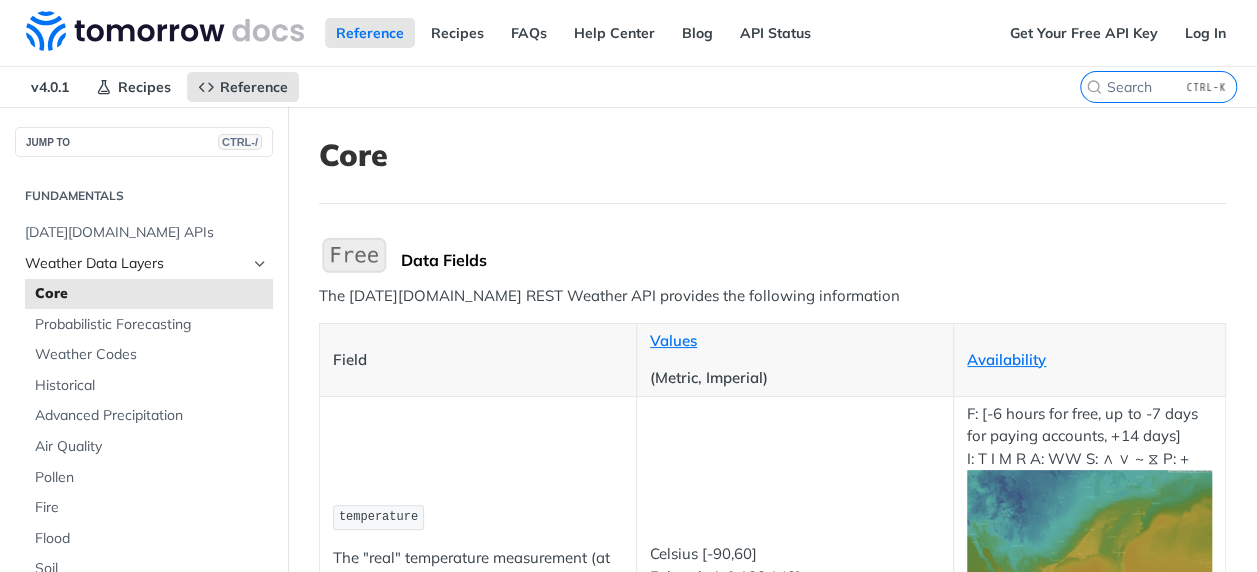 click on "Weather Data Layers" at bounding box center [136, 264] 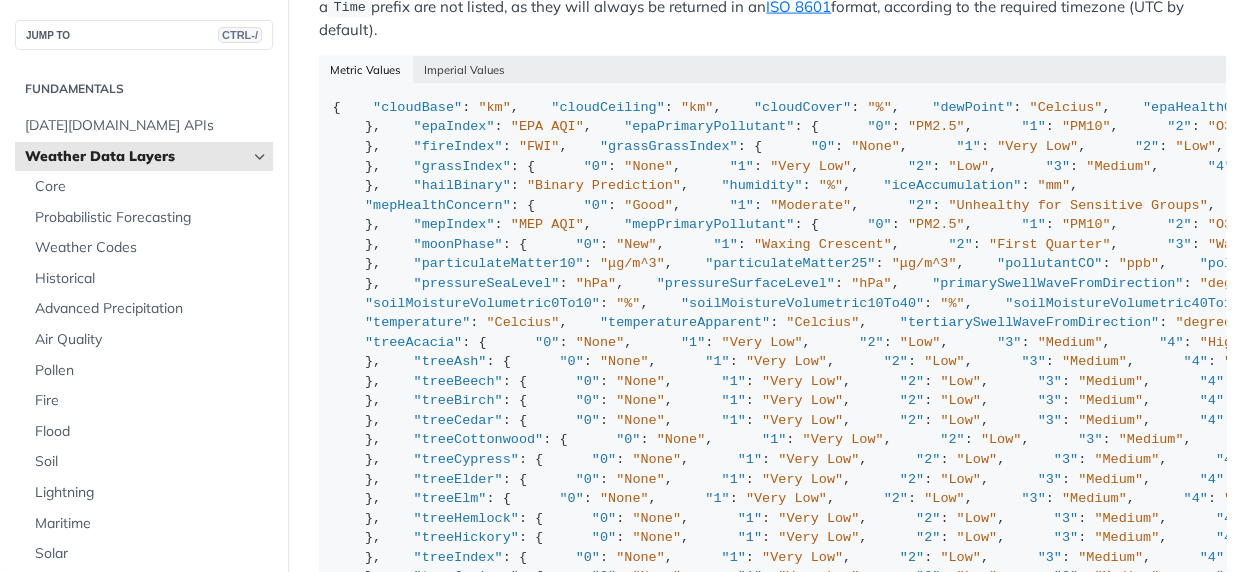 scroll, scrollTop: 2200, scrollLeft: 0, axis: vertical 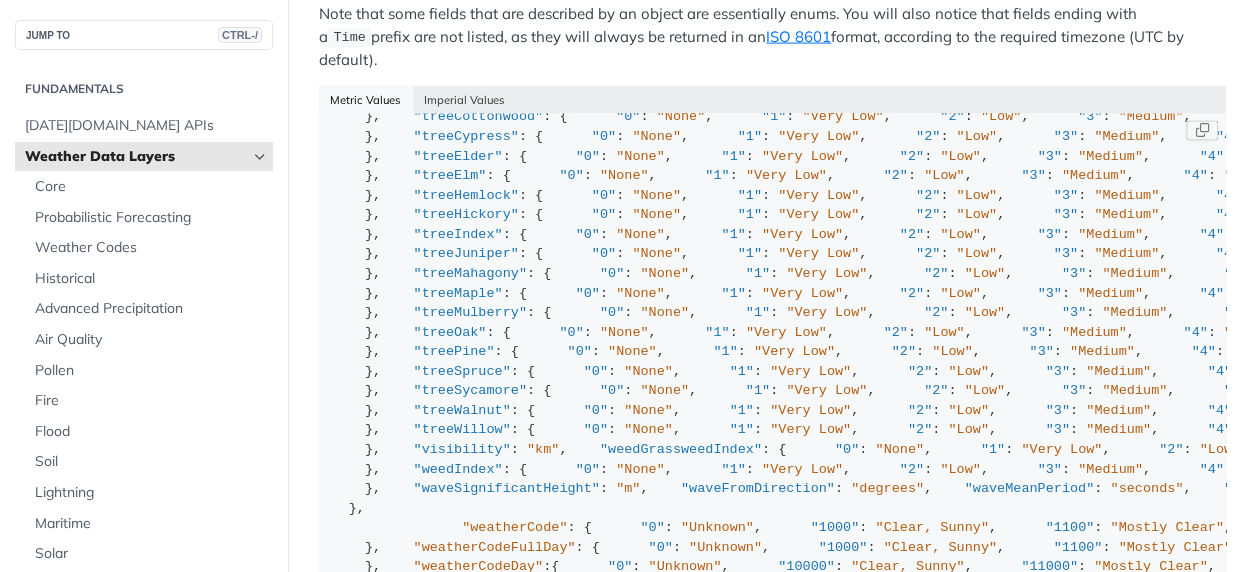 drag, startPoint x: 448, startPoint y: 400, endPoint x: 367, endPoint y: 405, distance: 81.154175 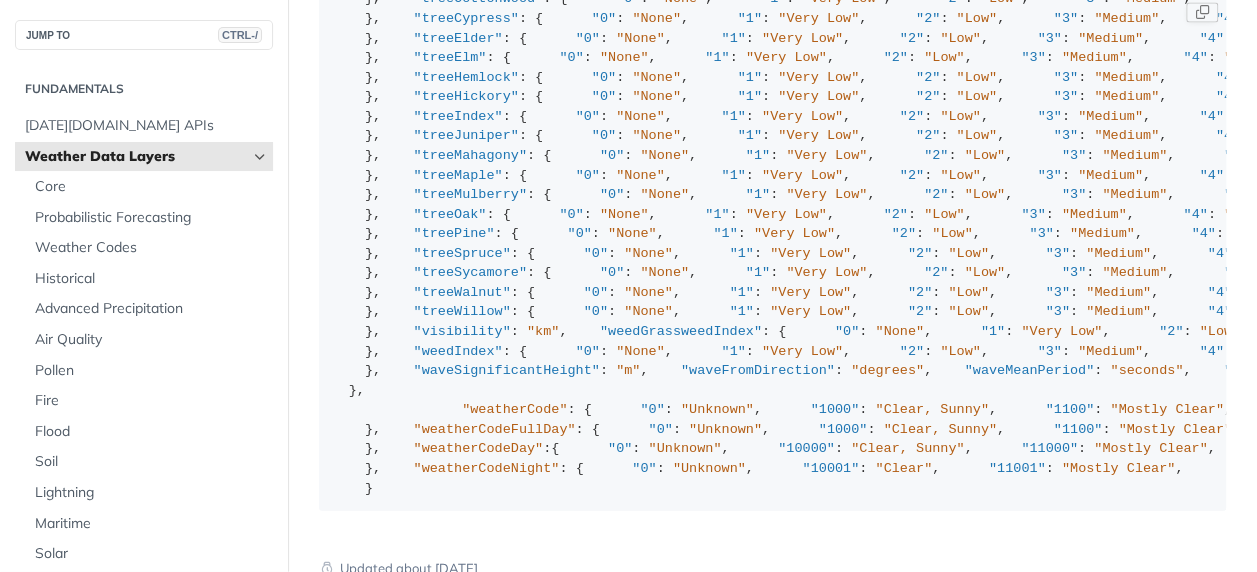 scroll, scrollTop: 2300, scrollLeft: 0, axis: vertical 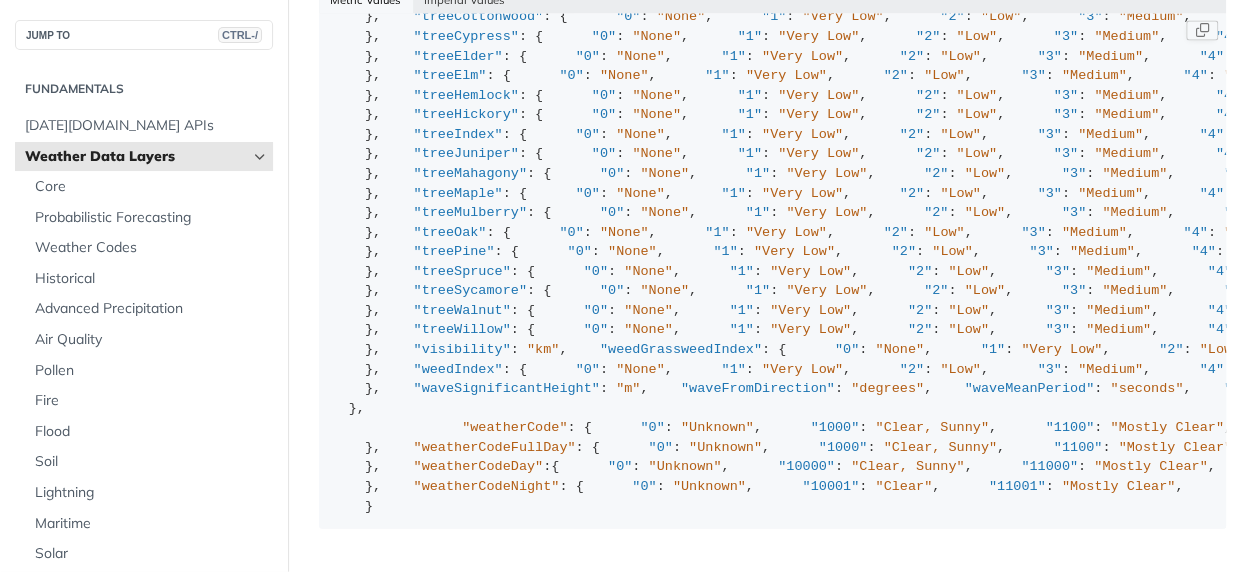 drag, startPoint x: 368, startPoint y: 272, endPoint x: 428, endPoint y: 269, distance: 60.074955 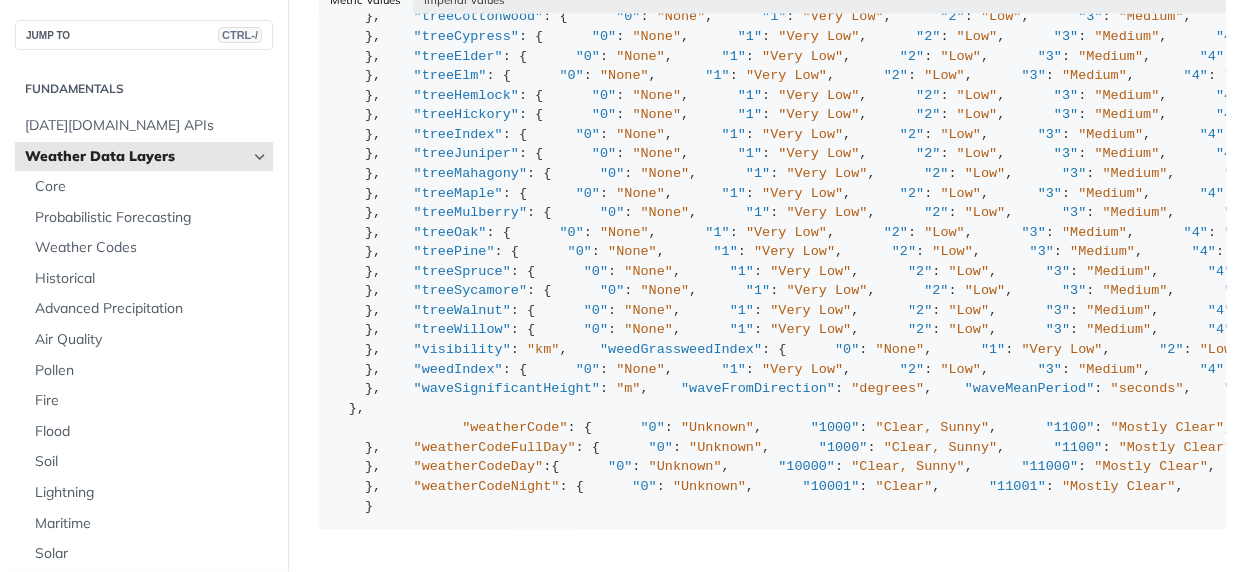 copy on "humidity" 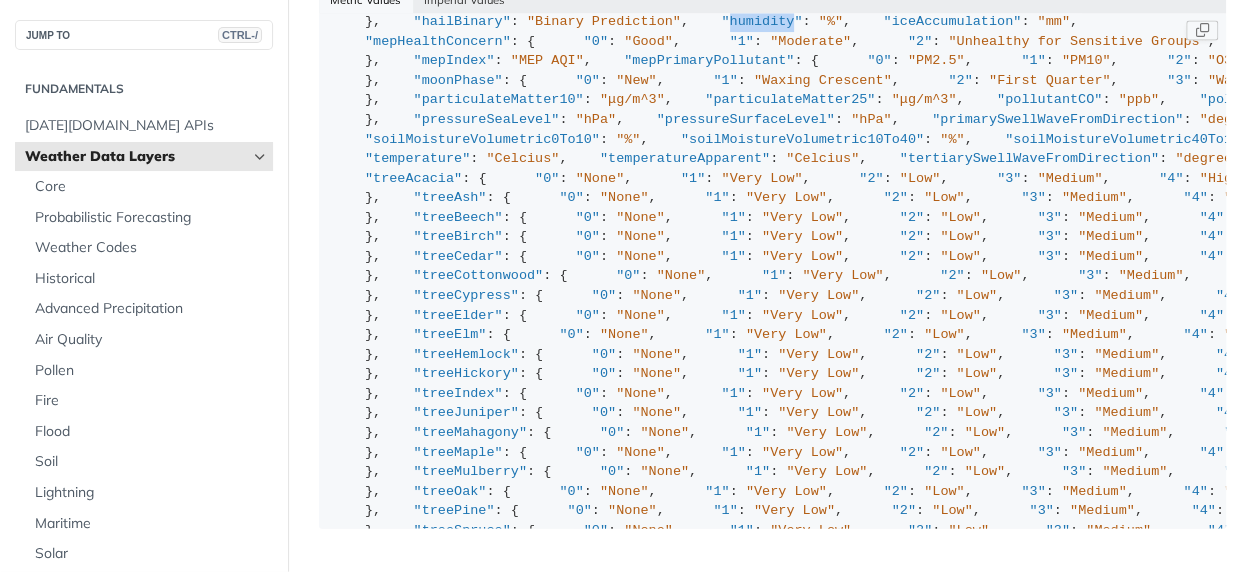 scroll, scrollTop: 0, scrollLeft: 0, axis: both 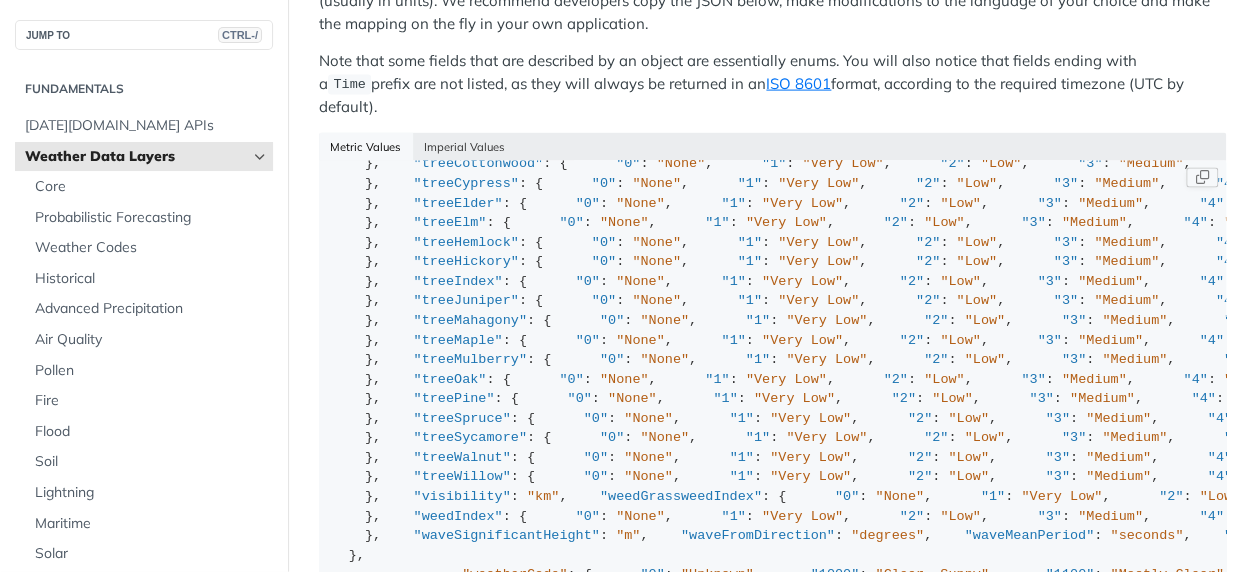 drag, startPoint x: 532, startPoint y: 288, endPoint x: 371, endPoint y: 296, distance: 161.19864 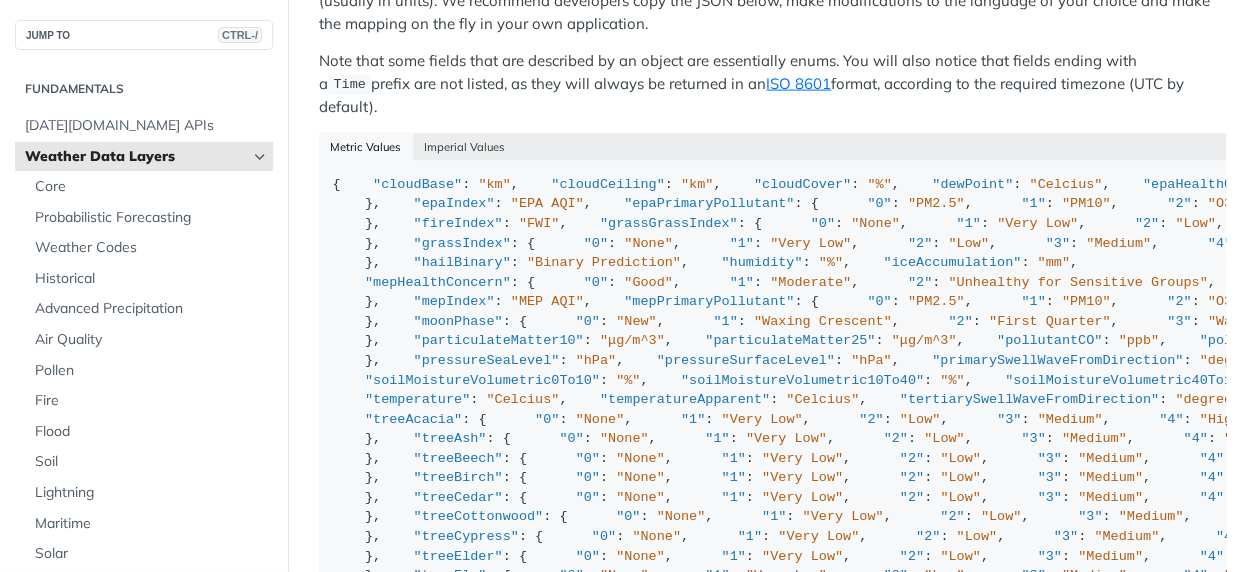 scroll, scrollTop: 0, scrollLeft: 0, axis: both 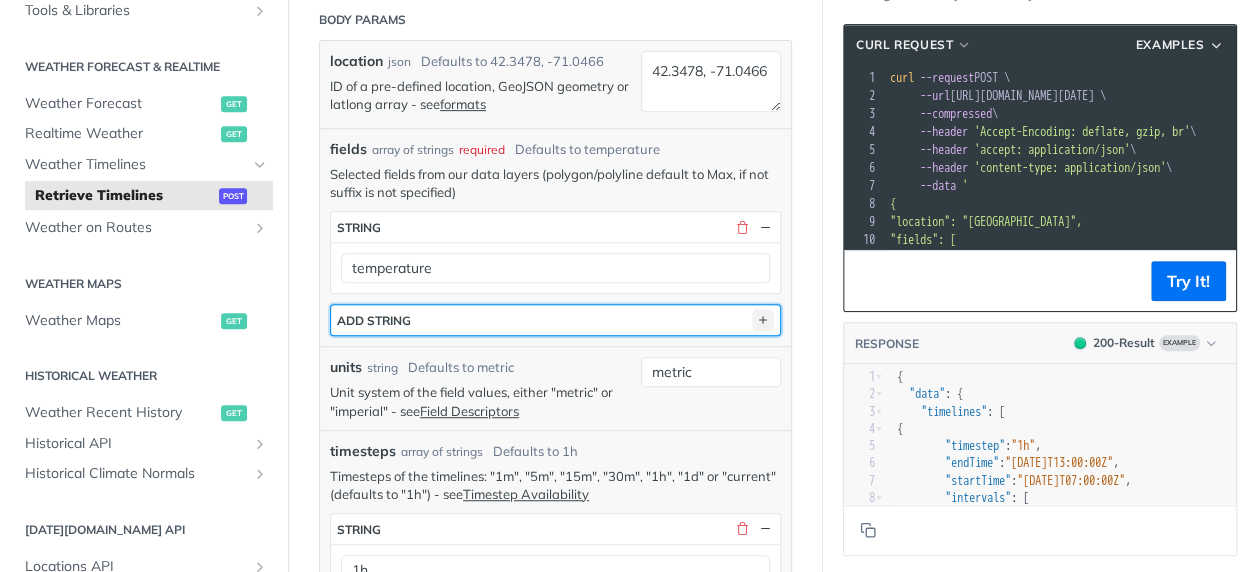 click at bounding box center [763, 320] 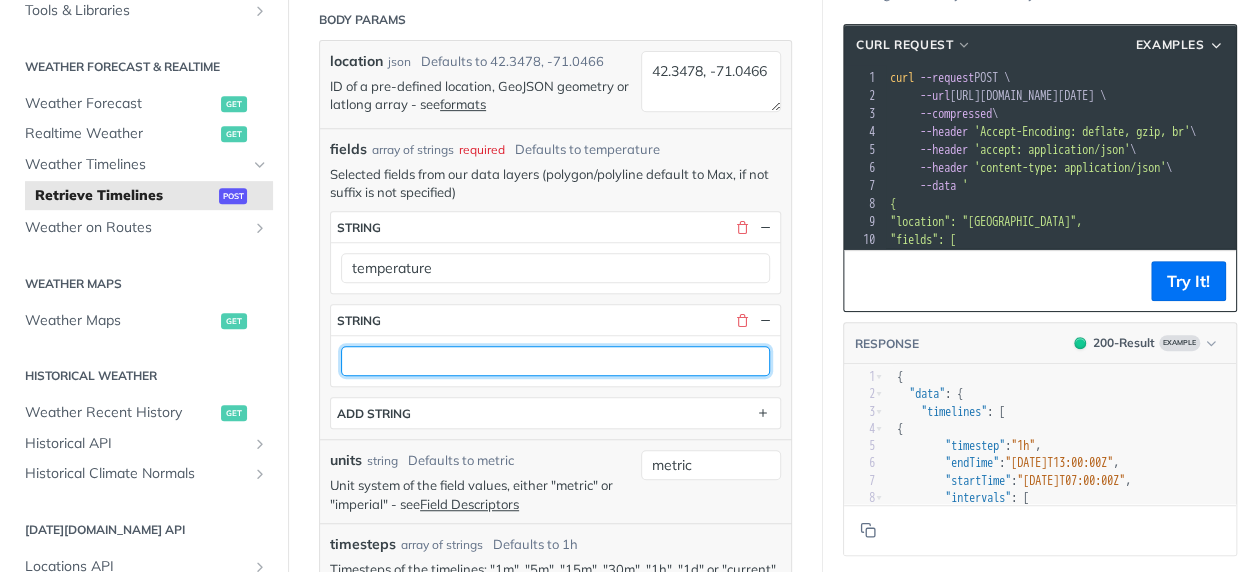 click at bounding box center (555, 361) 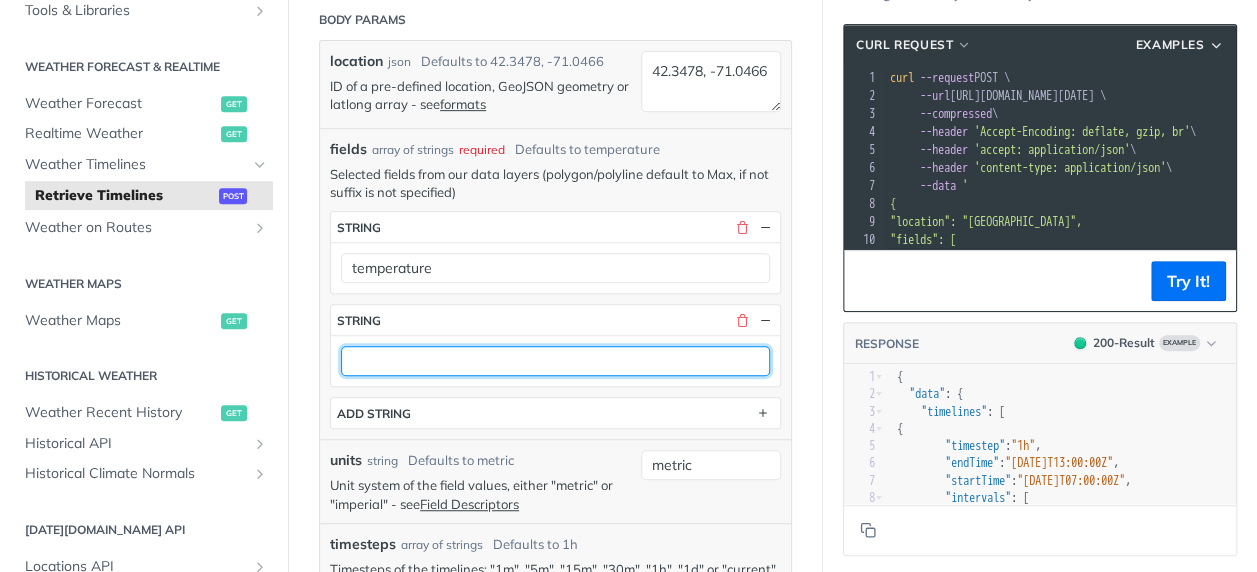 paste on "precipitationIntensity" 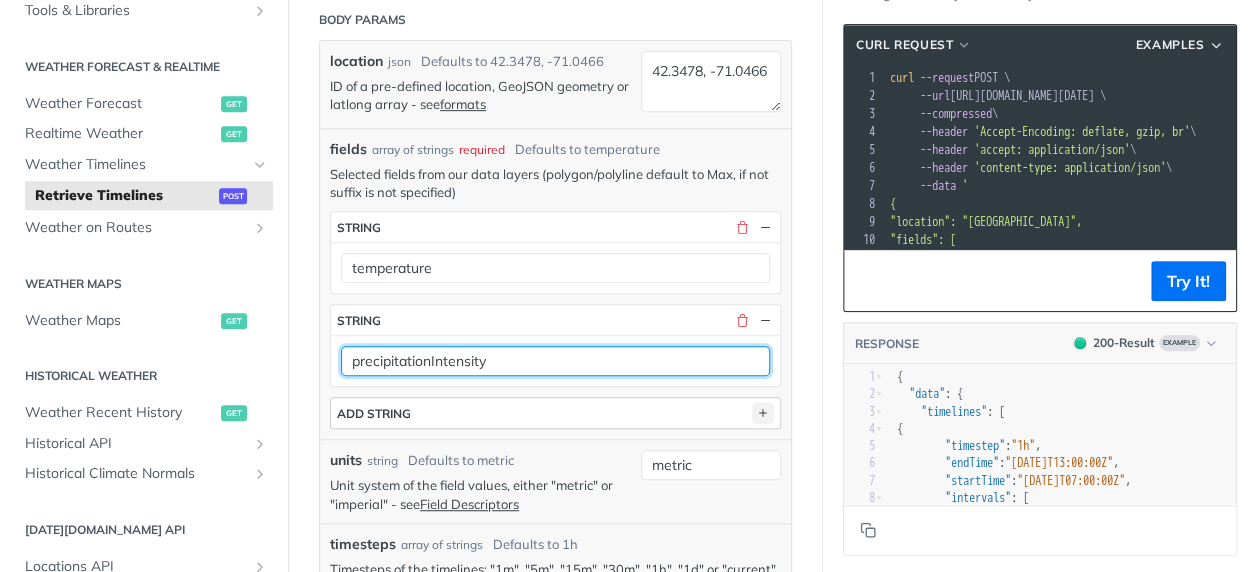 type on "precipitationIntensity" 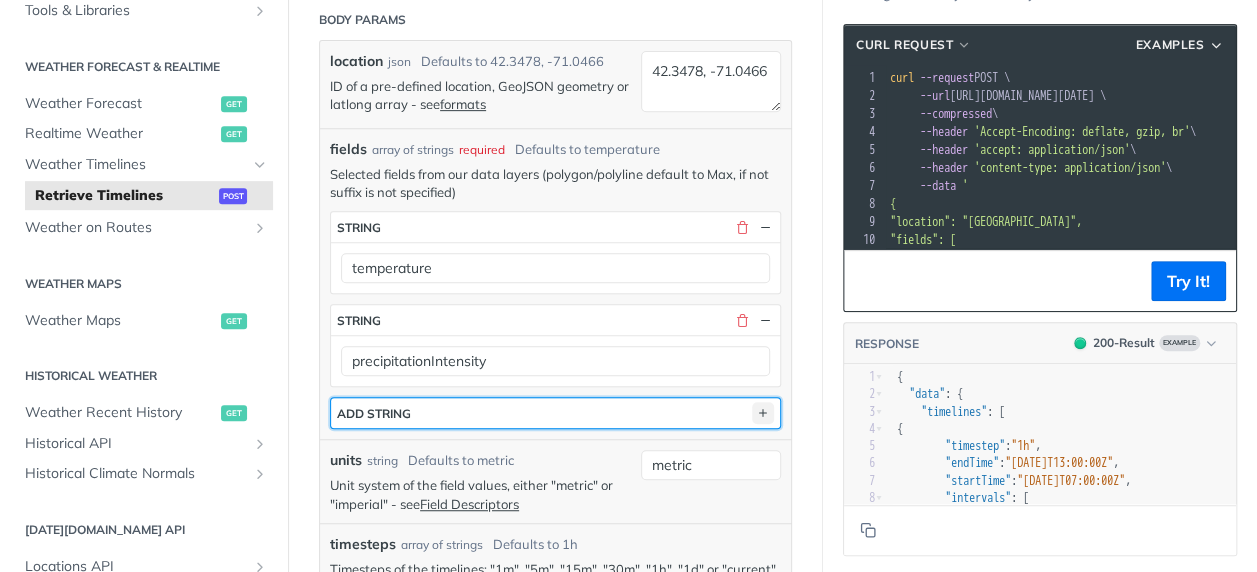 click at bounding box center [763, 413] 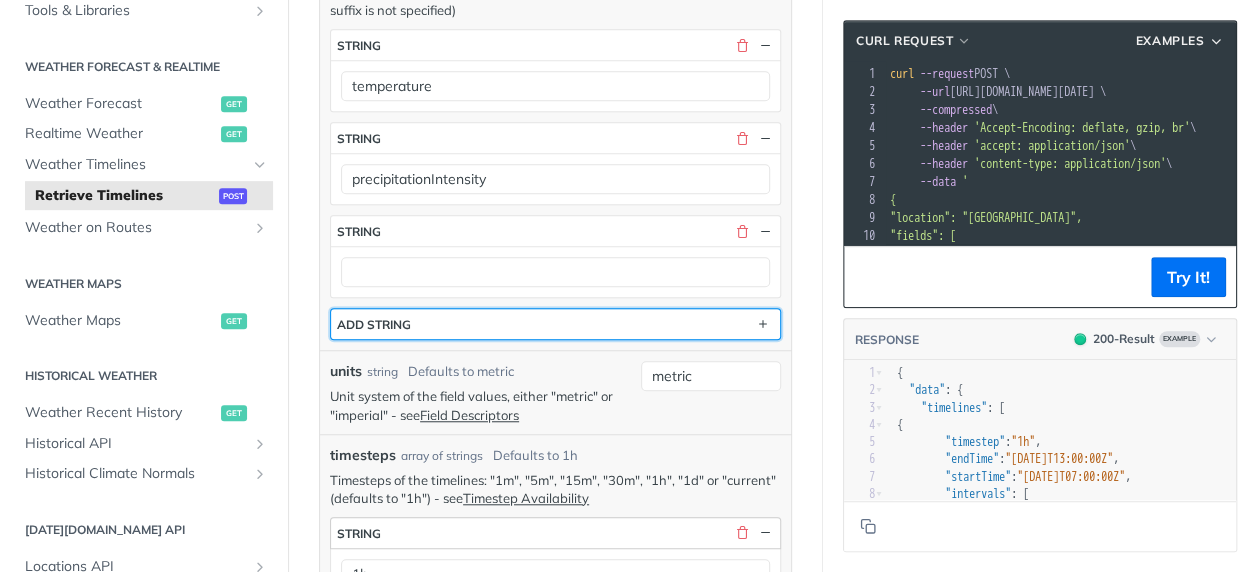 scroll, scrollTop: 600, scrollLeft: 0, axis: vertical 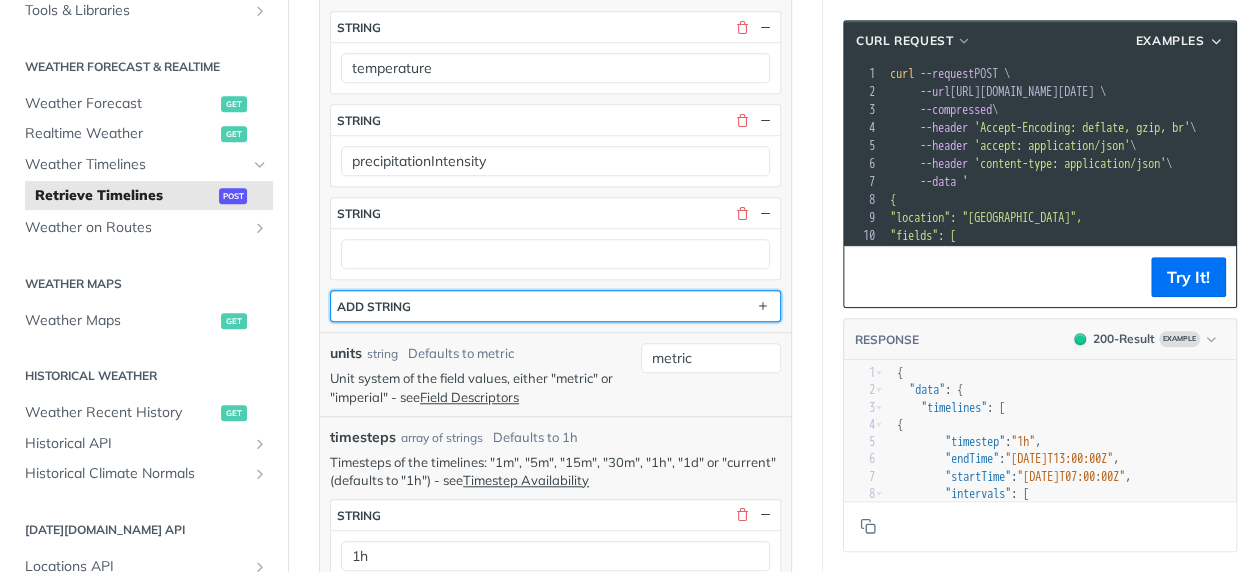 type 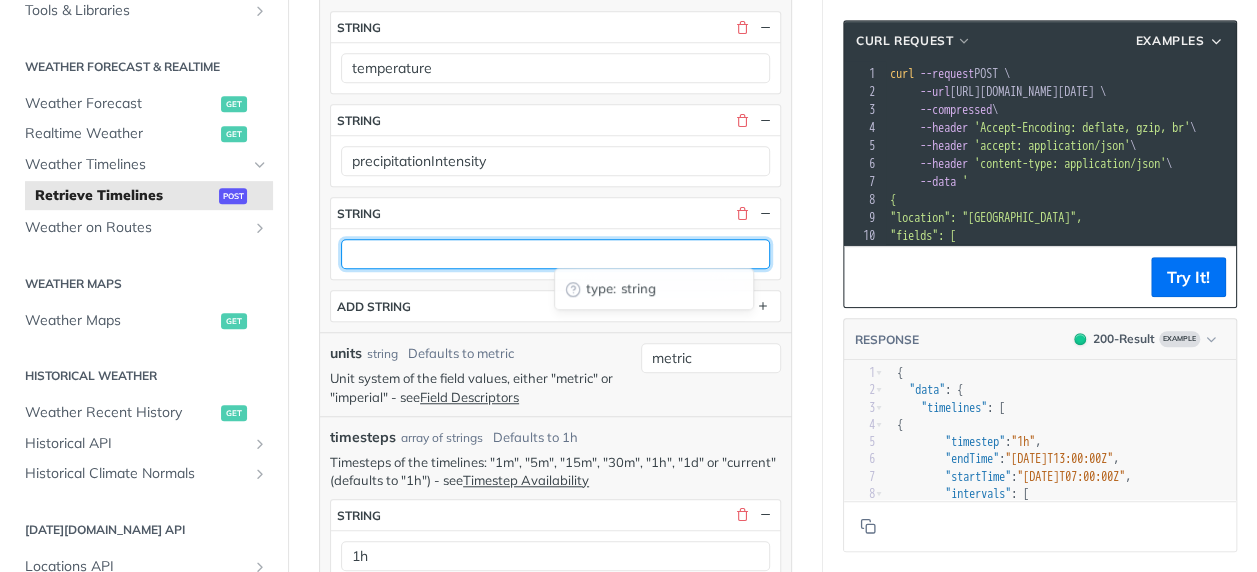click at bounding box center [555, 254] 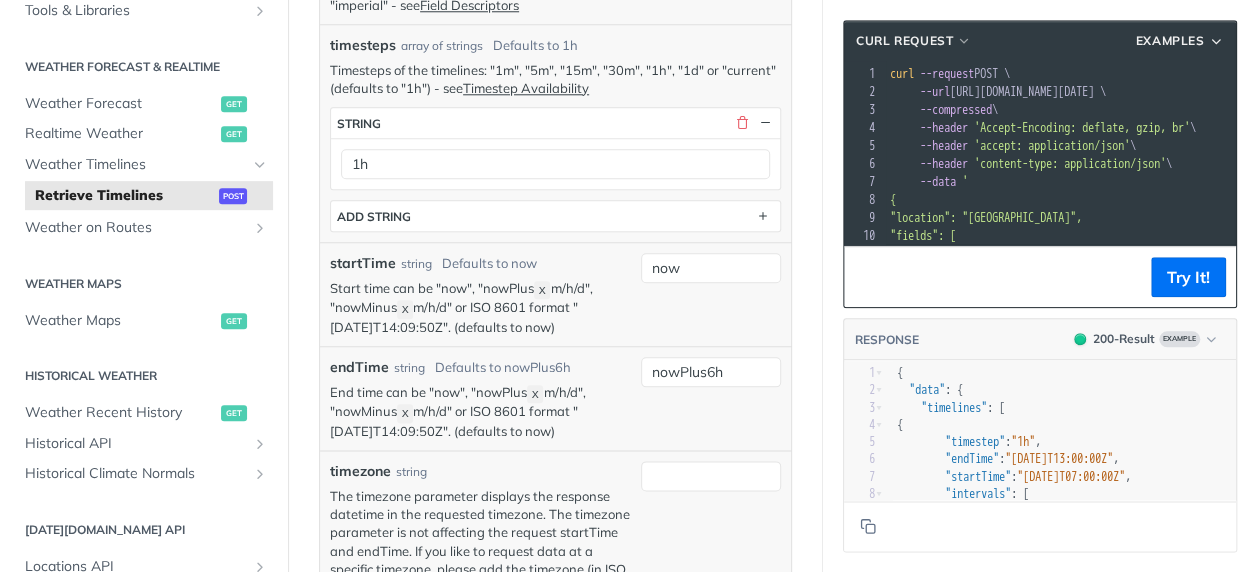 scroll, scrollTop: 1000, scrollLeft: 0, axis: vertical 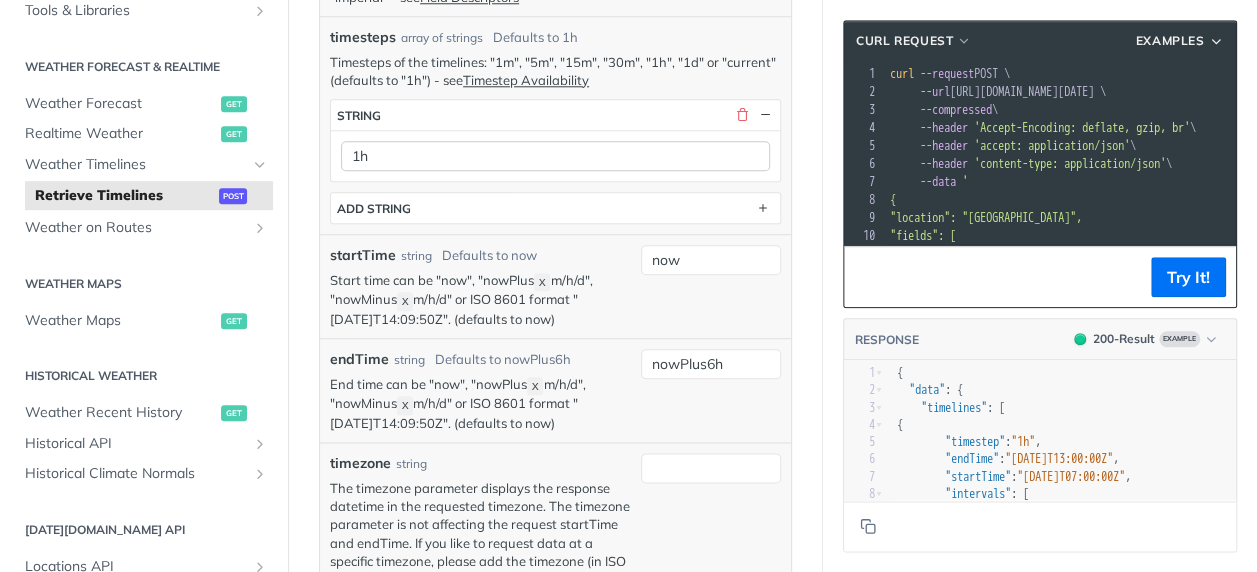 type on "humidity" 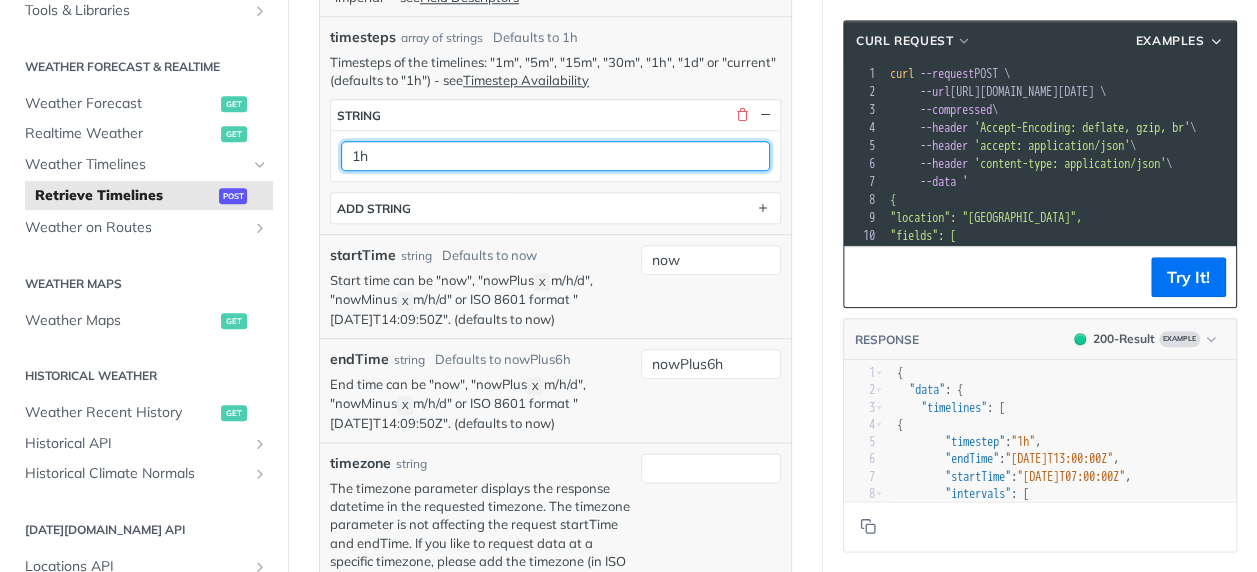 click on "1h" at bounding box center (555, 156) 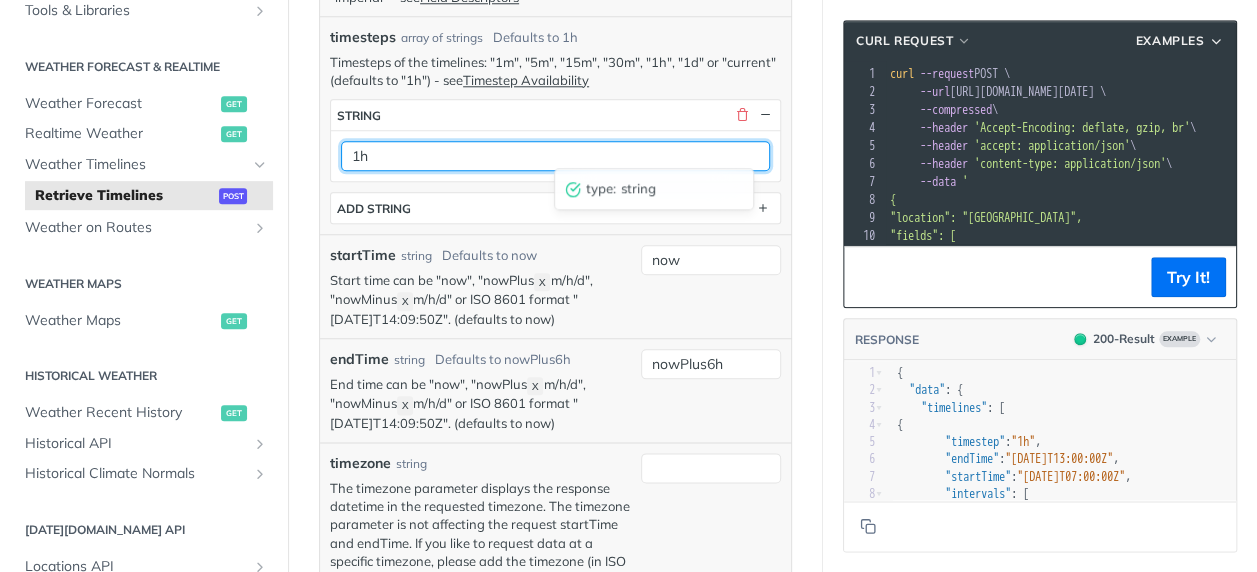 drag, startPoint x: 570, startPoint y: 148, endPoint x: 333, endPoint y: 148, distance: 237 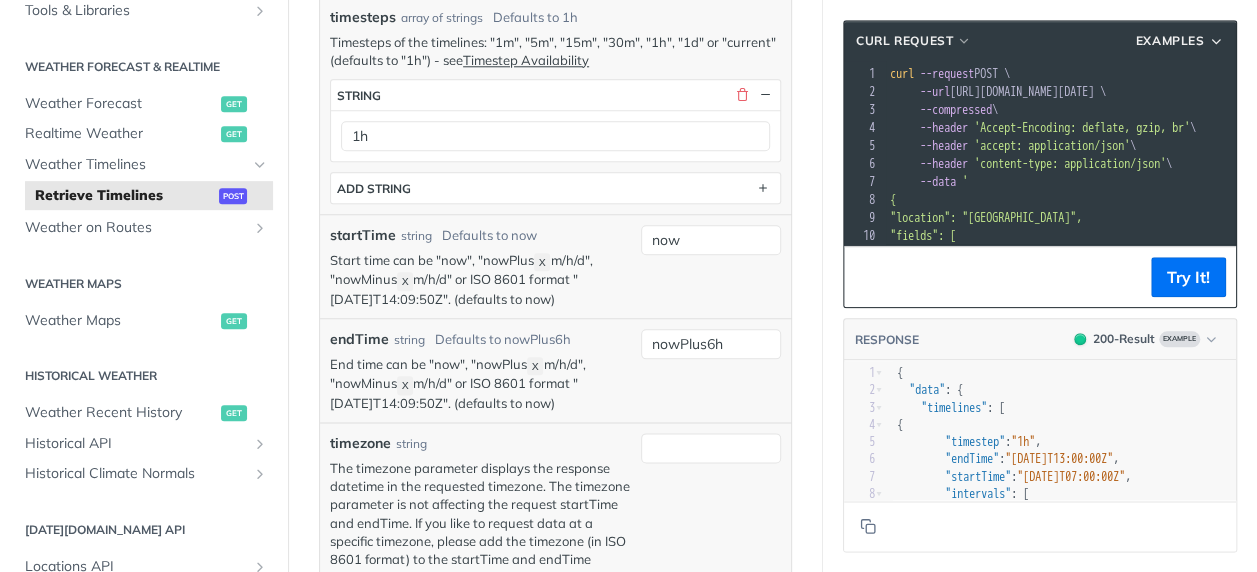 scroll, scrollTop: 900, scrollLeft: 0, axis: vertical 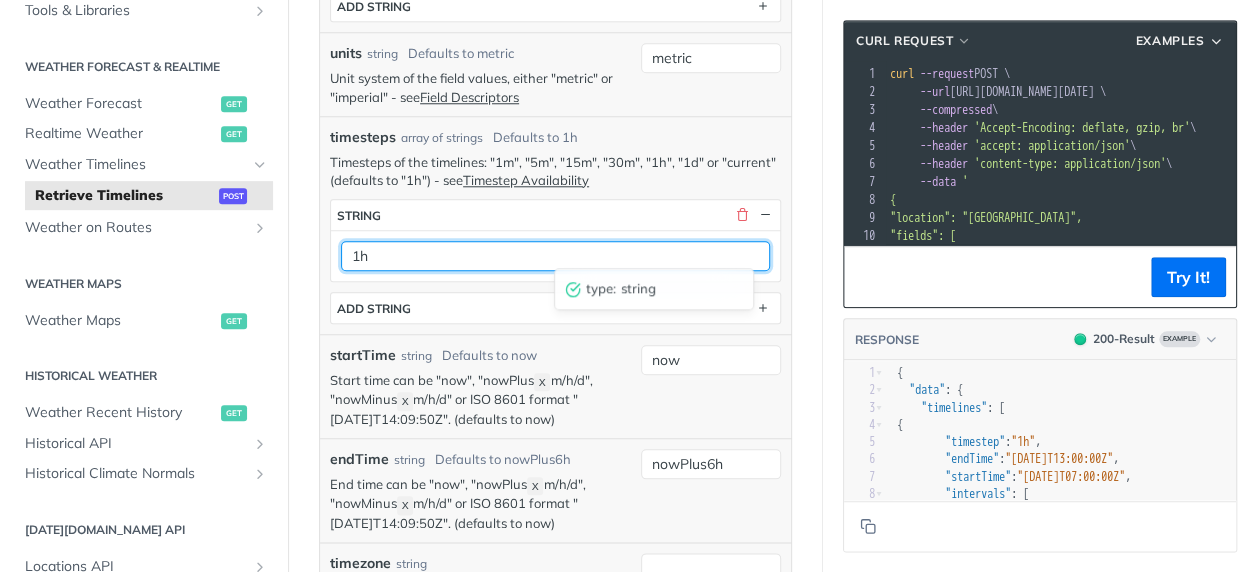 click on "1h" at bounding box center [555, 256] 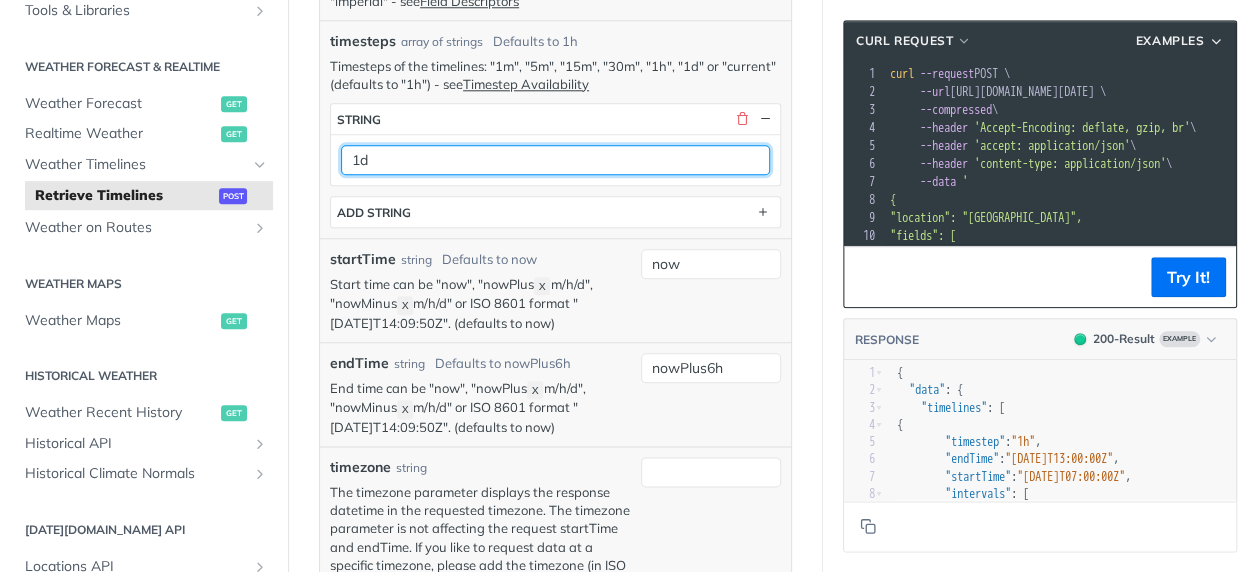 scroll, scrollTop: 1200, scrollLeft: 0, axis: vertical 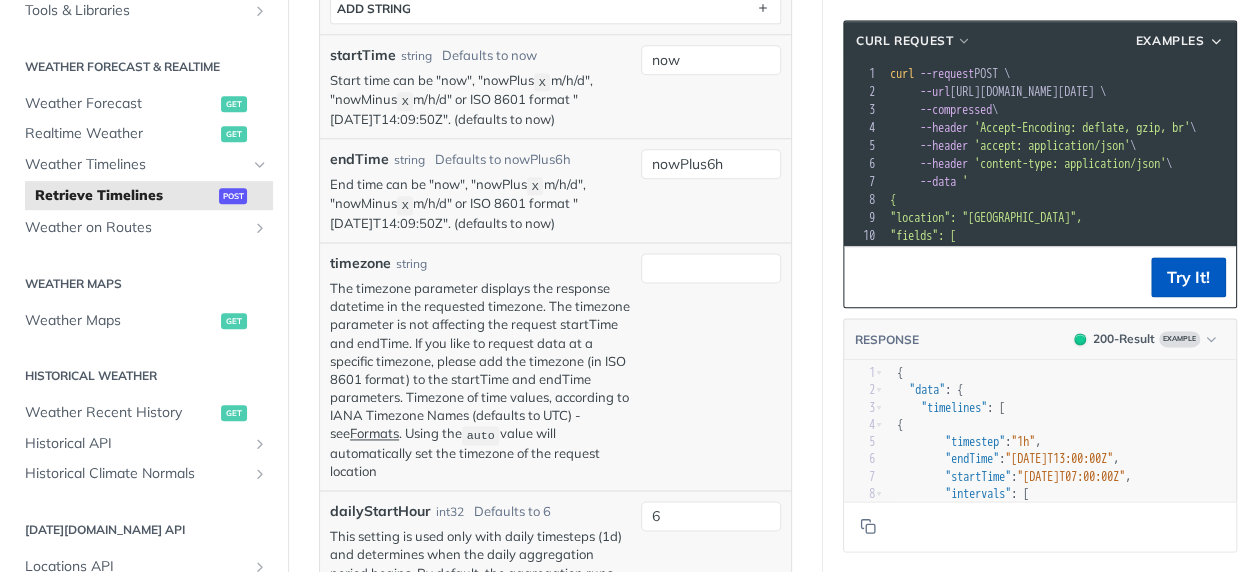 type on "1d" 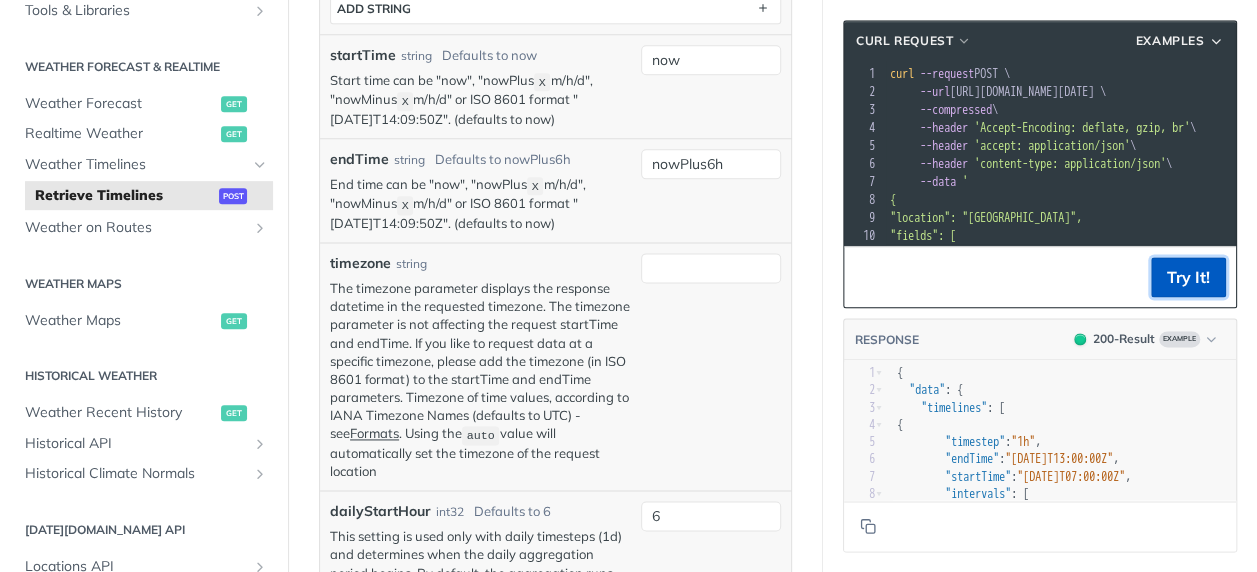 click on "Try It!" at bounding box center (1188, 277) 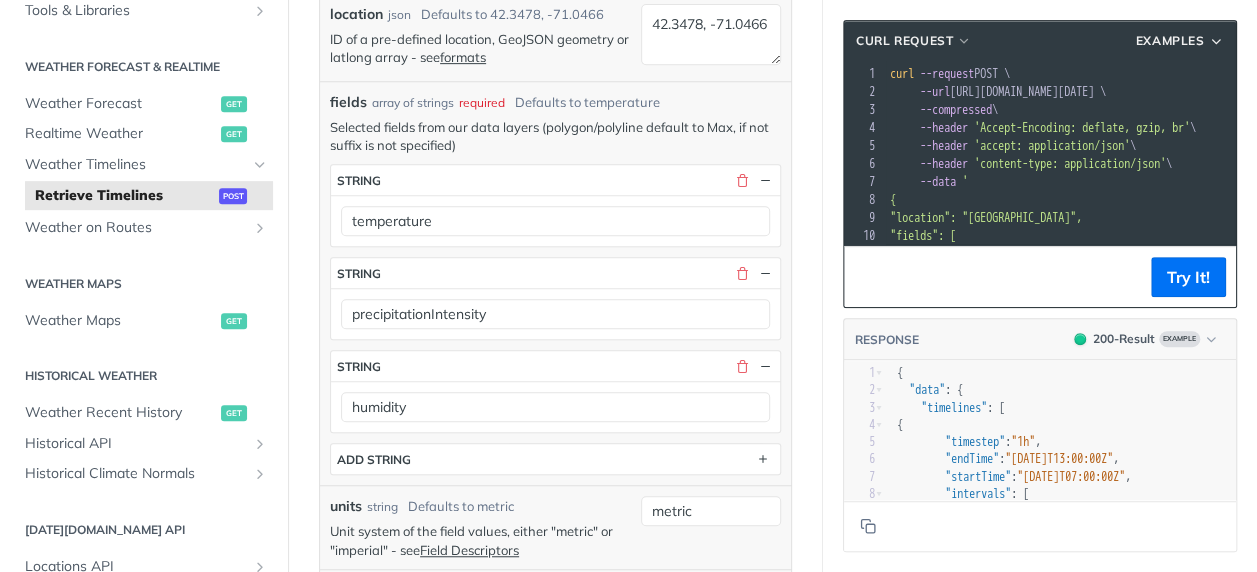 scroll, scrollTop: 602, scrollLeft: 0, axis: vertical 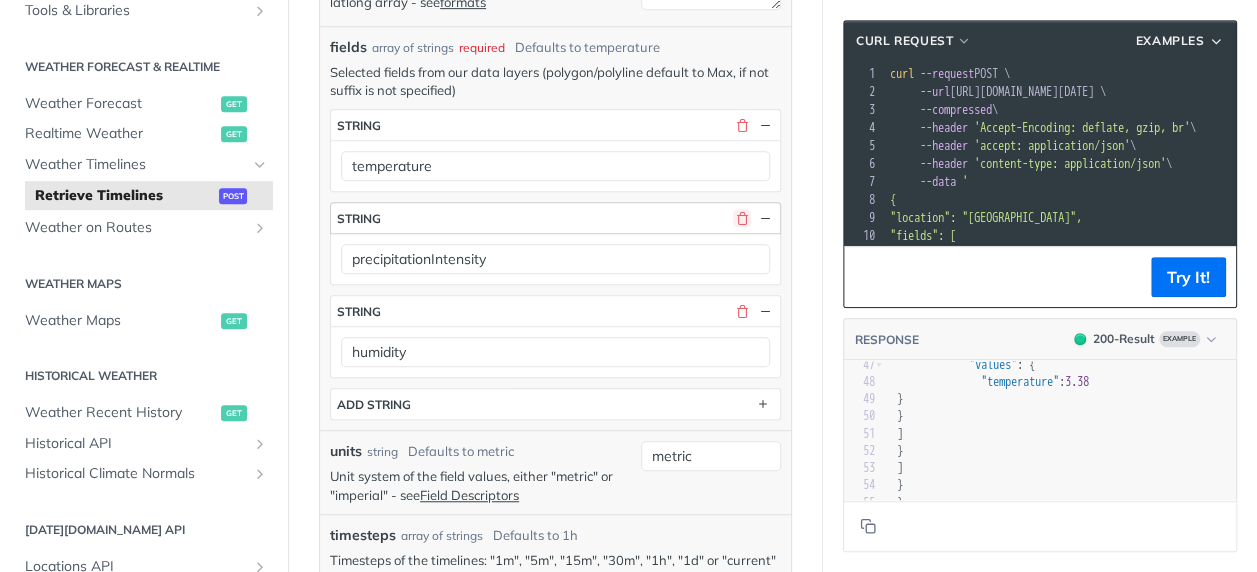 click at bounding box center [742, 218] 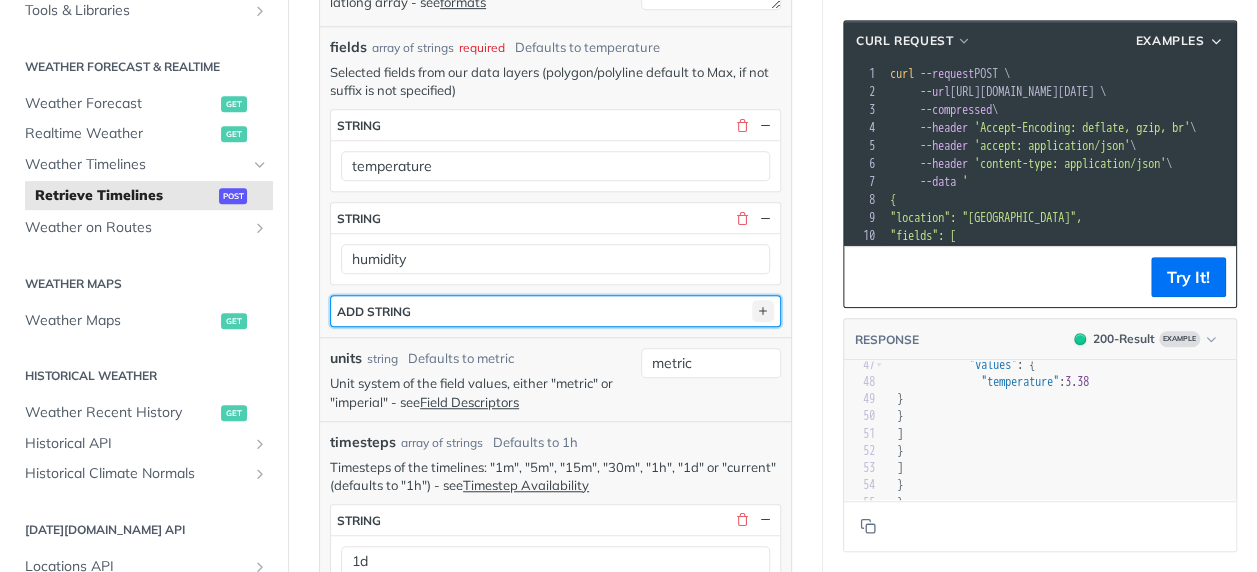 click at bounding box center (763, 311) 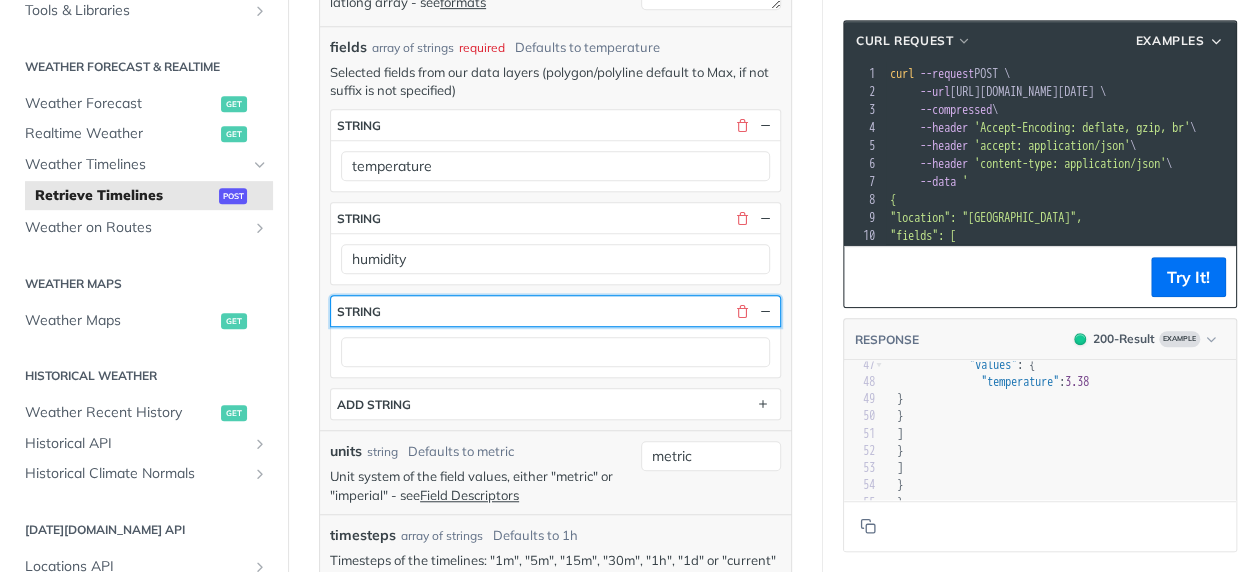 click on "string" at bounding box center [555, 311] 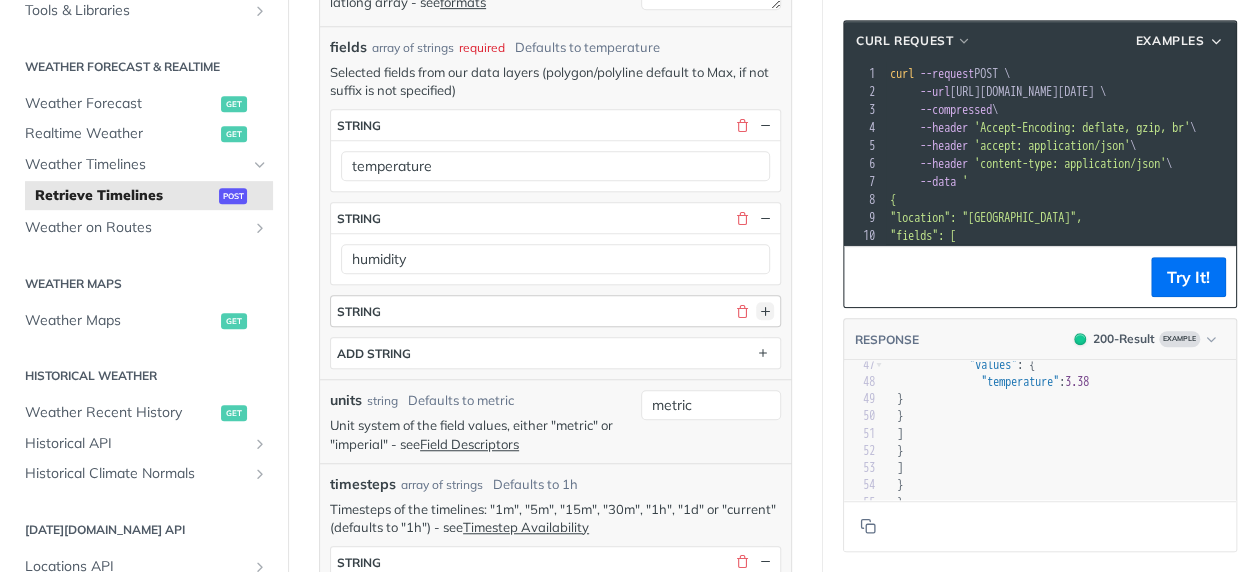 click at bounding box center (765, 311) 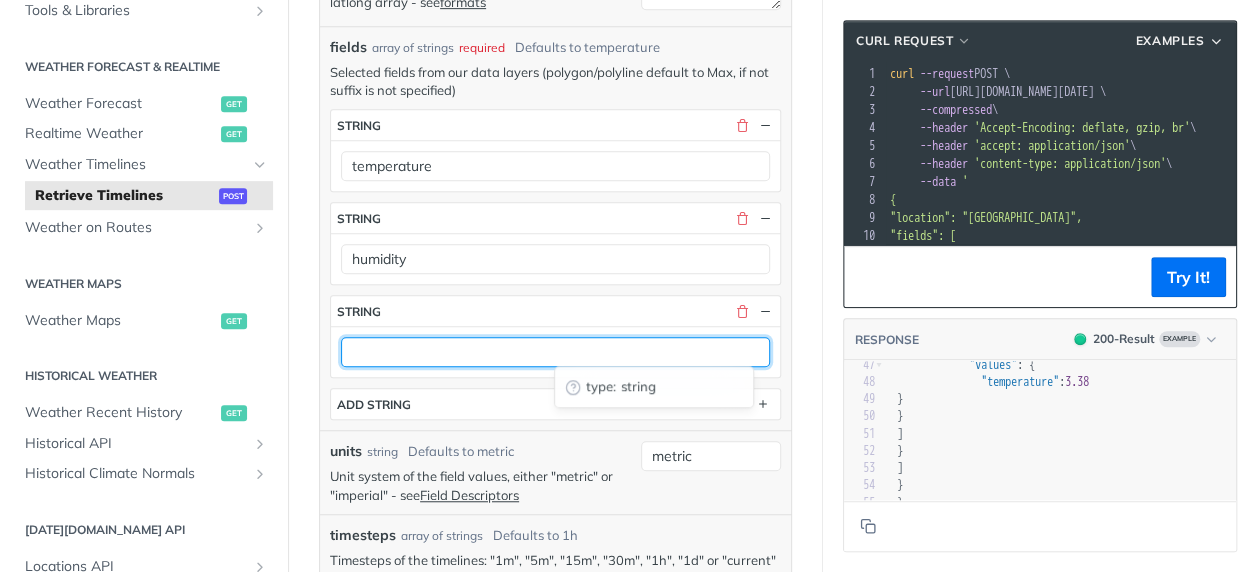 click at bounding box center (555, 352) 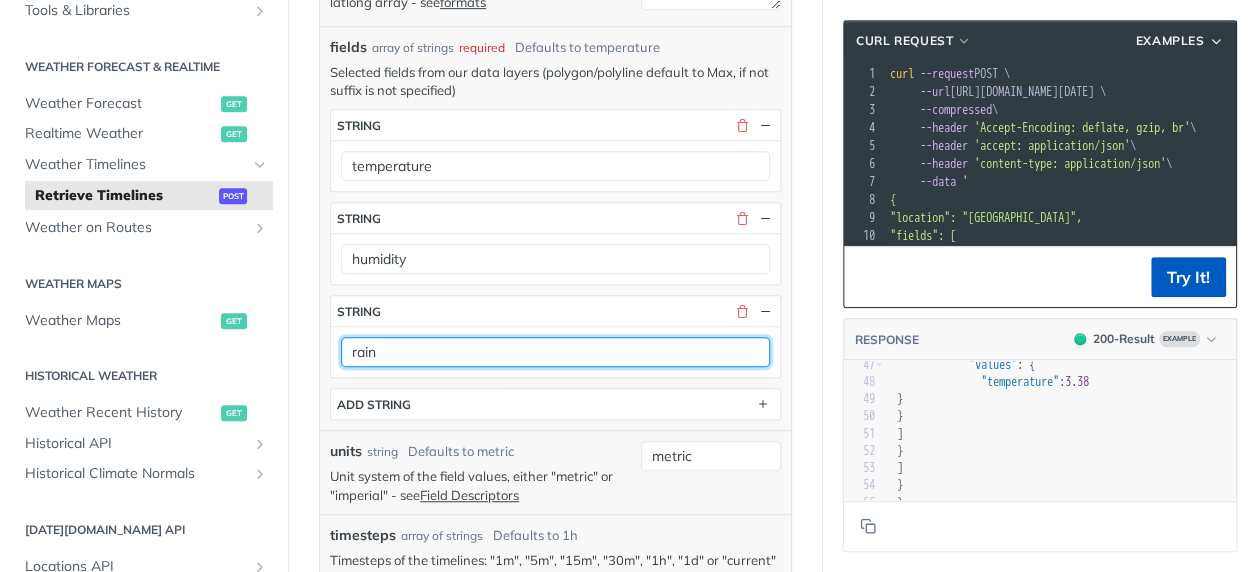 type on "rain" 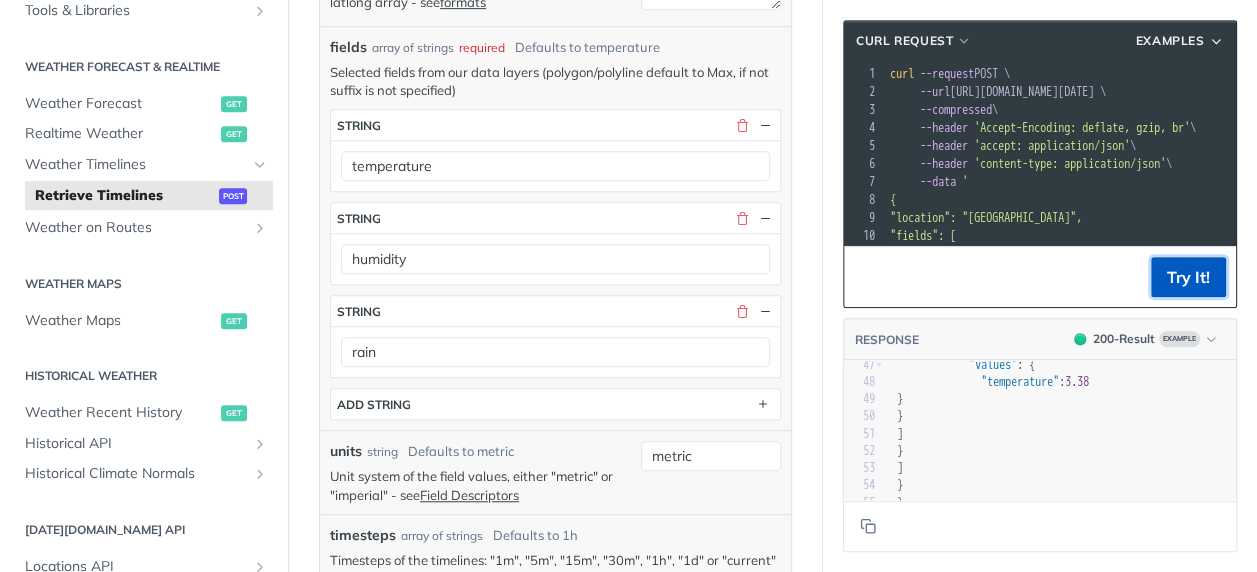 click on "Try It!" at bounding box center (1188, 277) 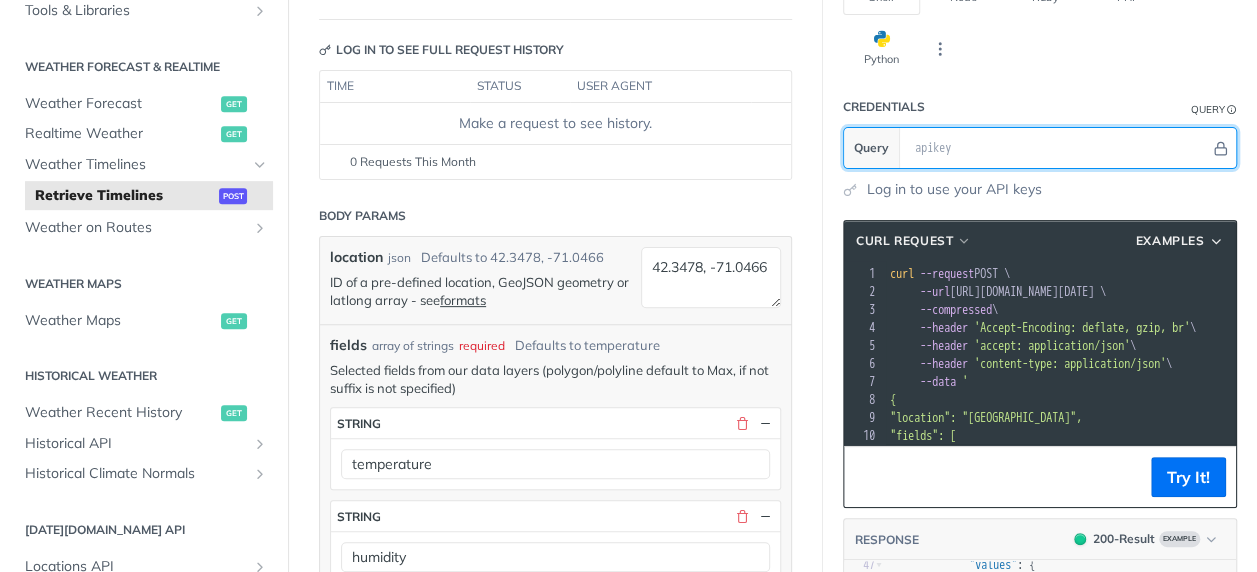 scroll, scrollTop: 102, scrollLeft: 0, axis: vertical 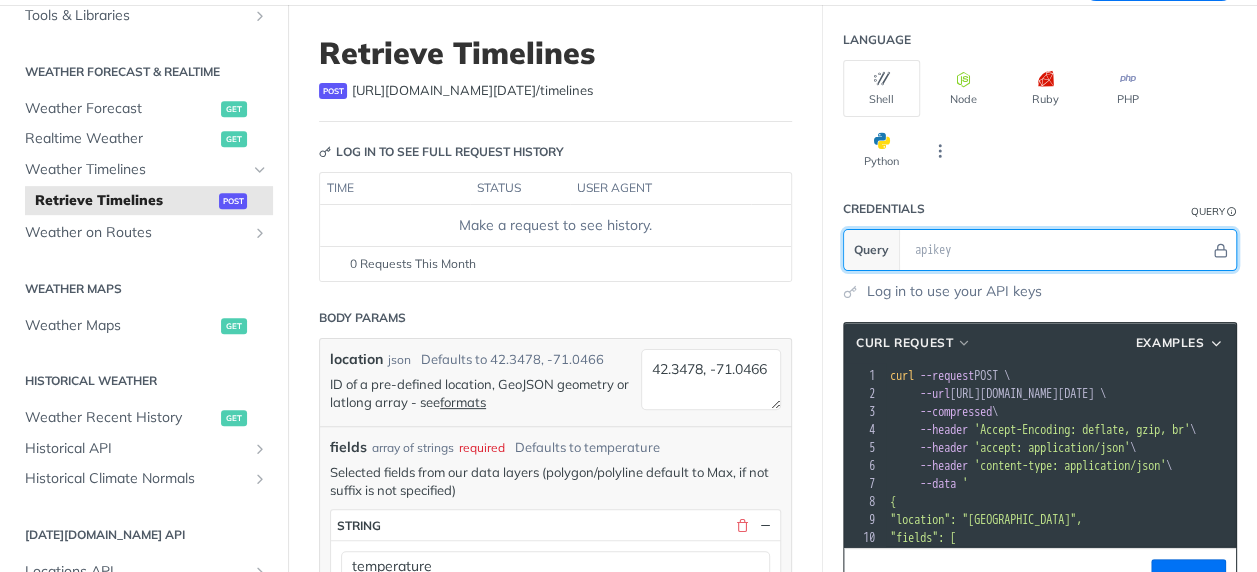 click at bounding box center (1057, 250) 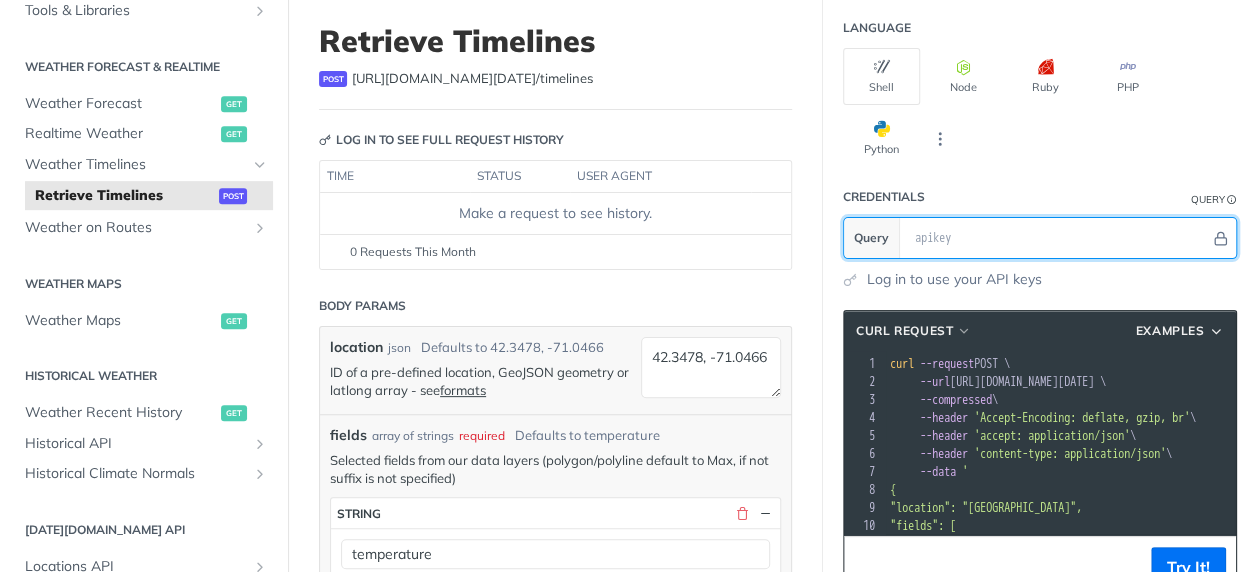 scroll, scrollTop: 2, scrollLeft: 0, axis: vertical 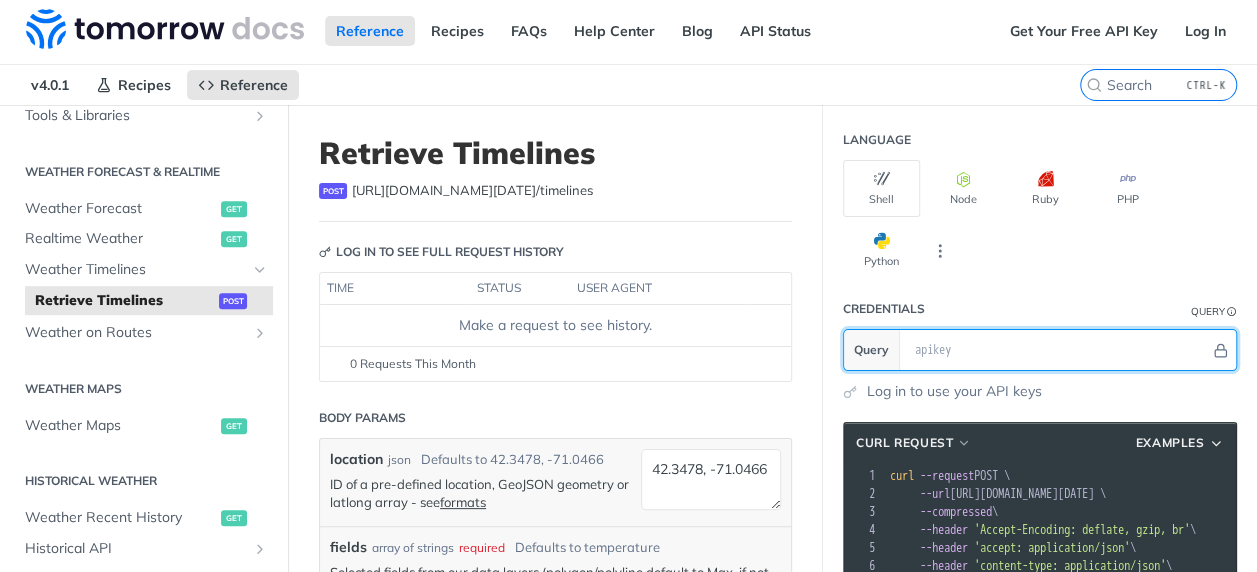 click at bounding box center [1057, 350] 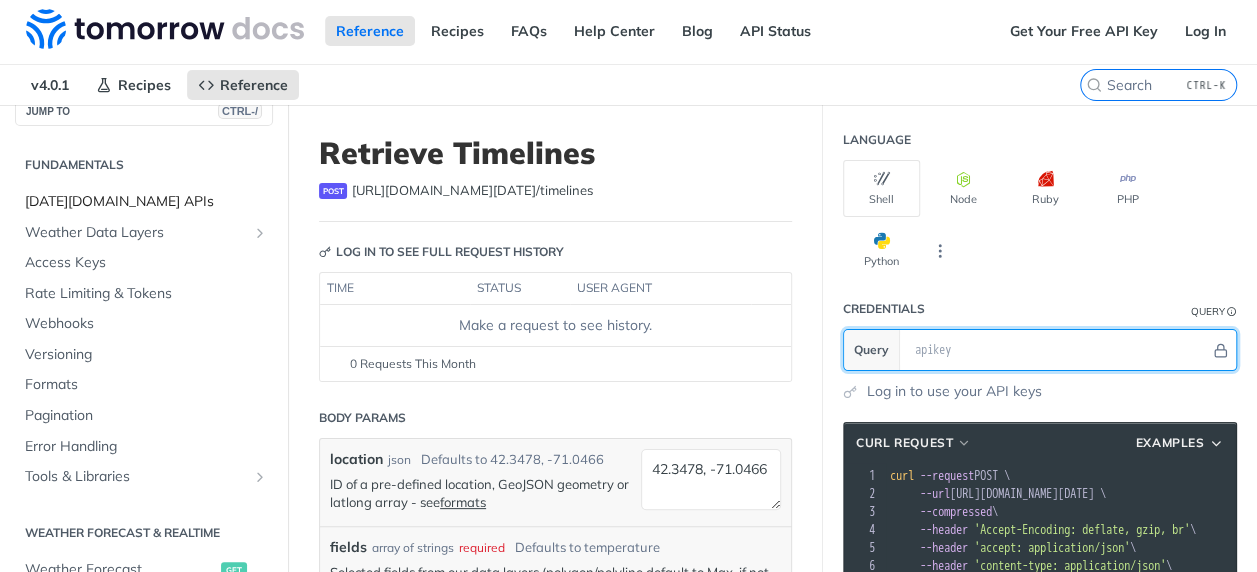 scroll, scrollTop: 0, scrollLeft: 0, axis: both 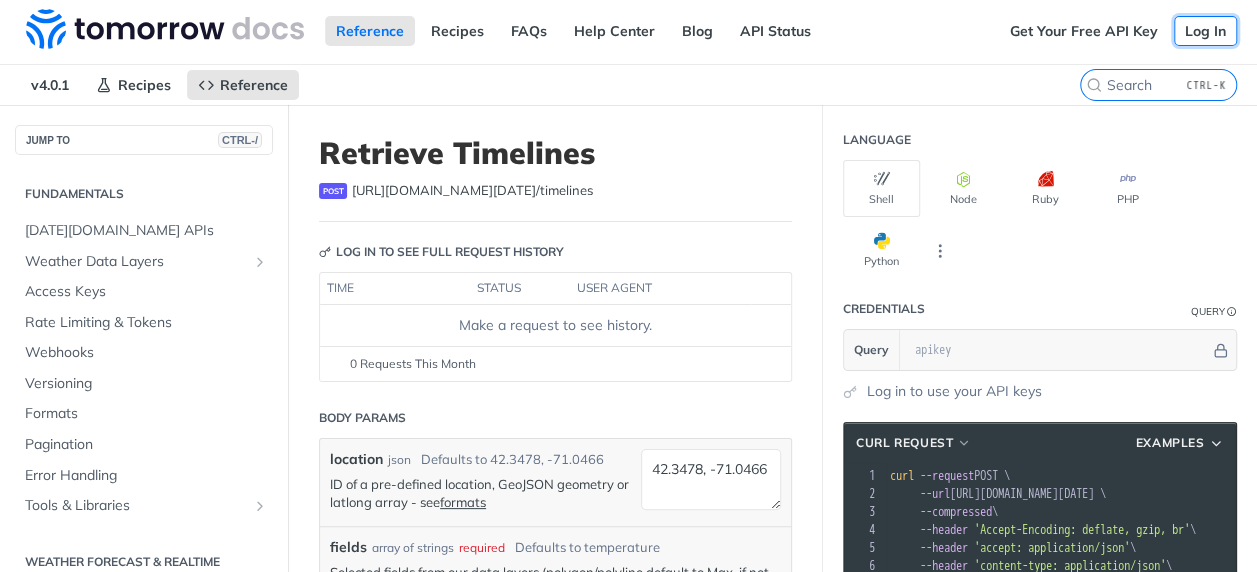 click on "Log In" at bounding box center (1205, 31) 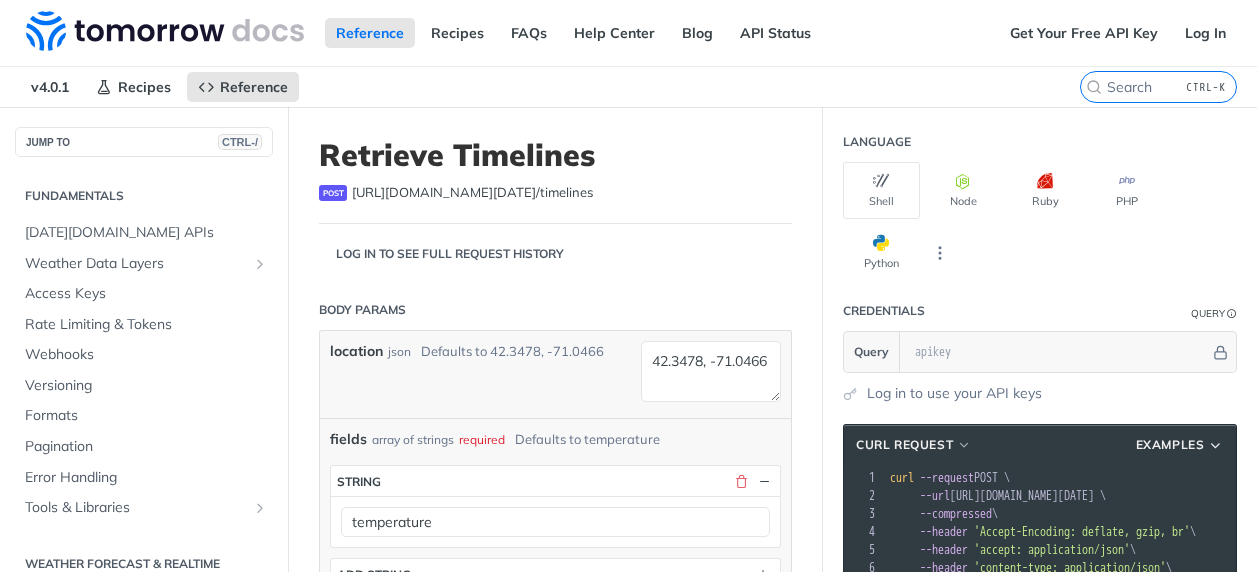 scroll, scrollTop: 0, scrollLeft: 0, axis: both 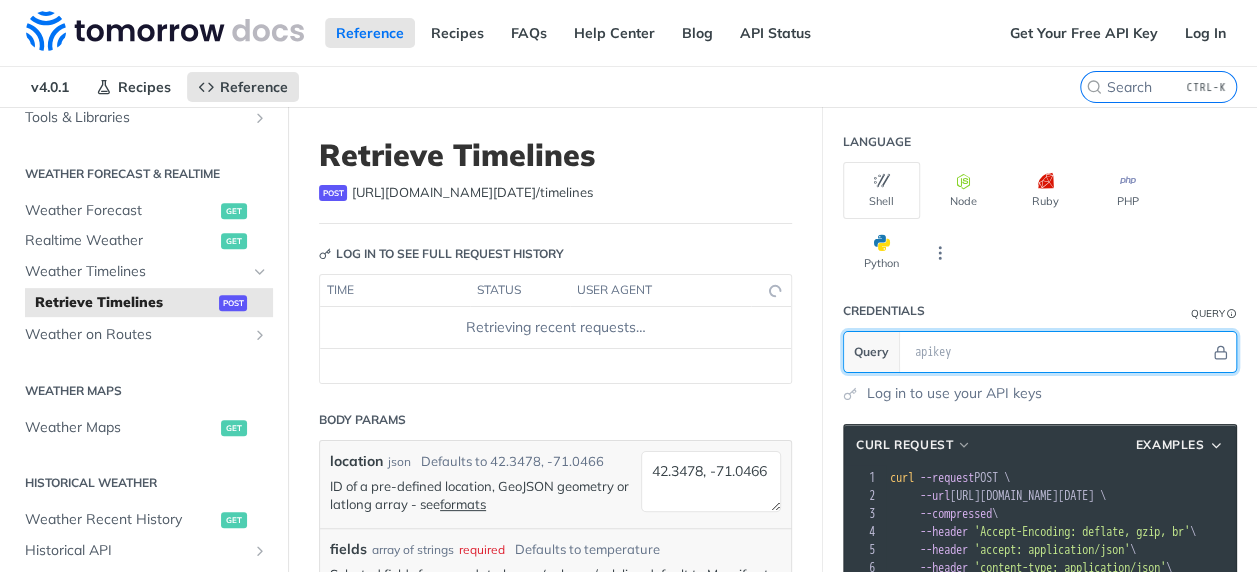 click at bounding box center [1057, 352] 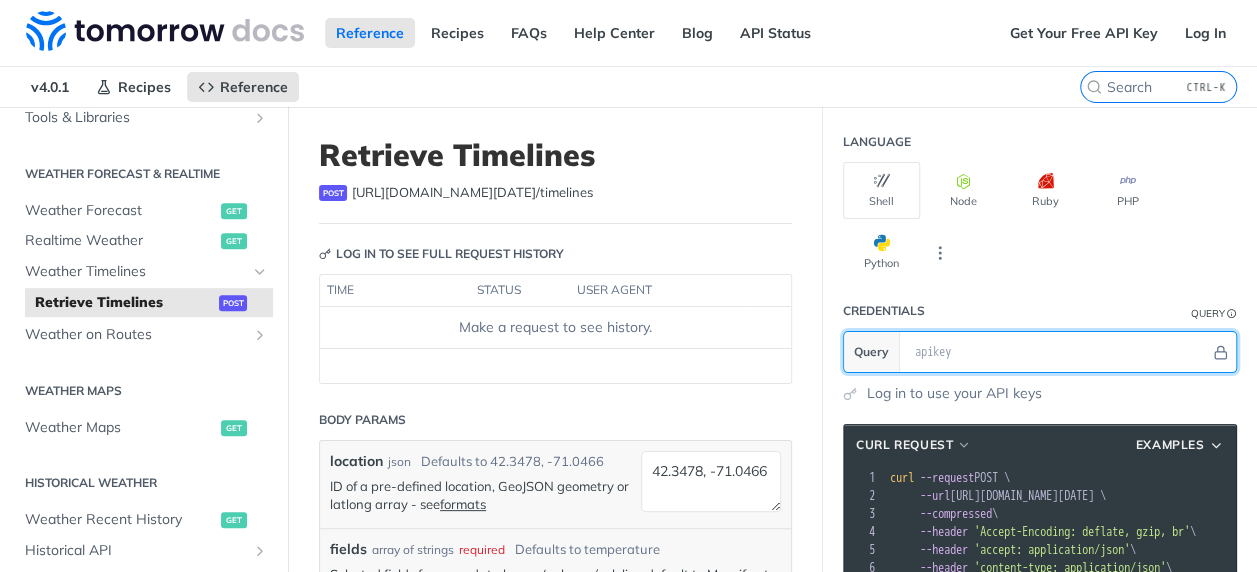 paste on "vrsehd0I4qA8X15SMuYTfAIrZY4MAo5k" 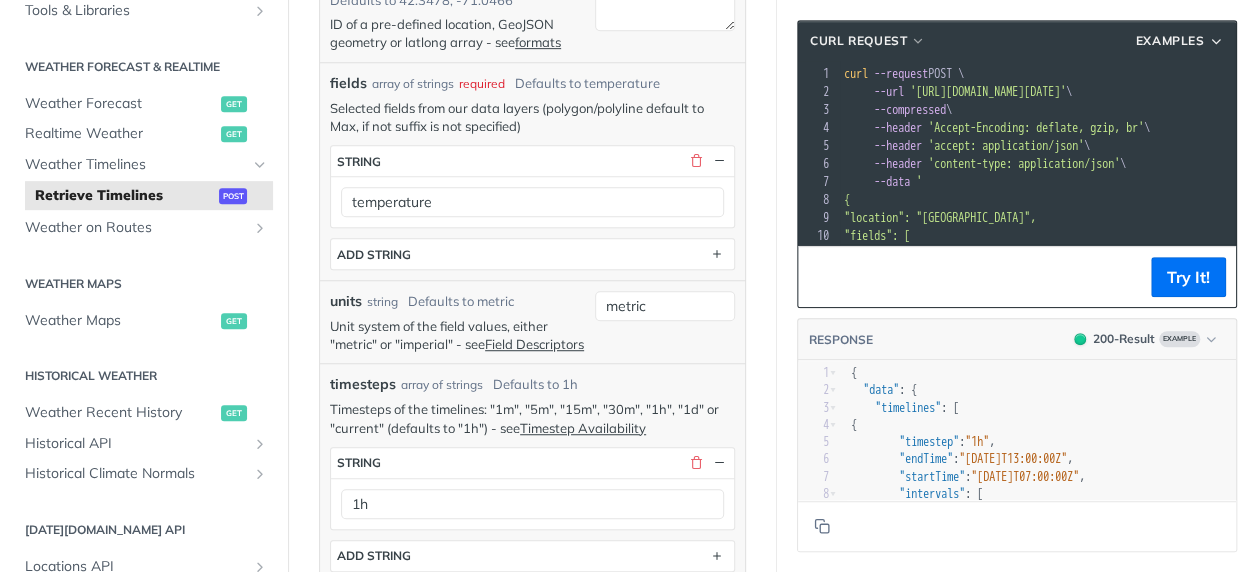 scroll, scrollTop: 500, scrollLeft: 0, axis: vertical 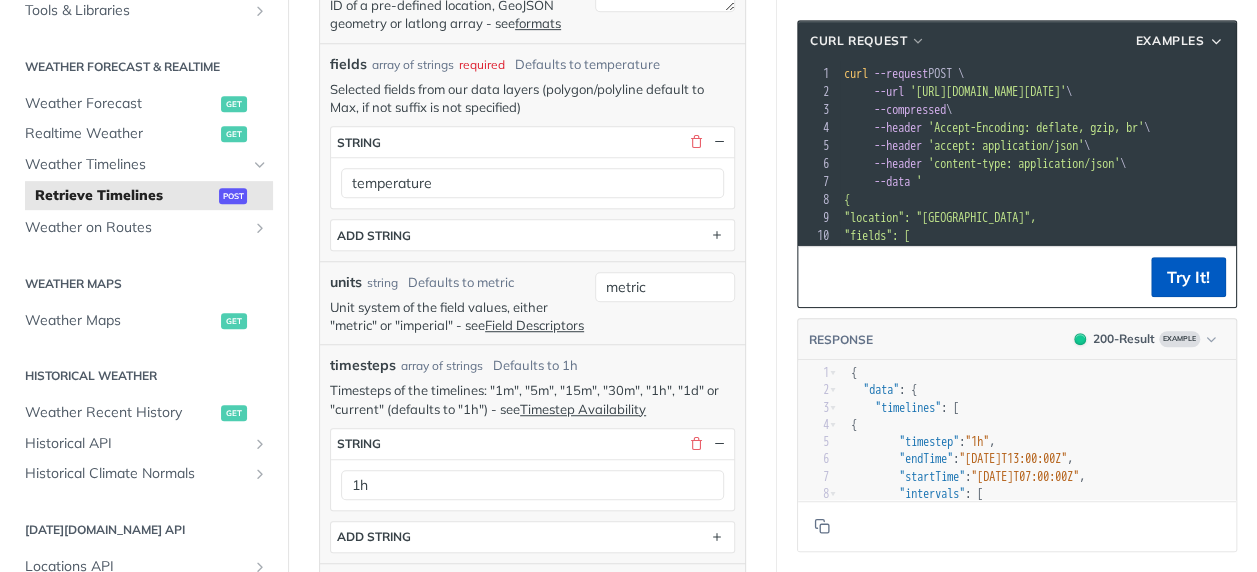 type on "vrsehd0I4qA8X15SMuYTfAIrZY4MAo5k" 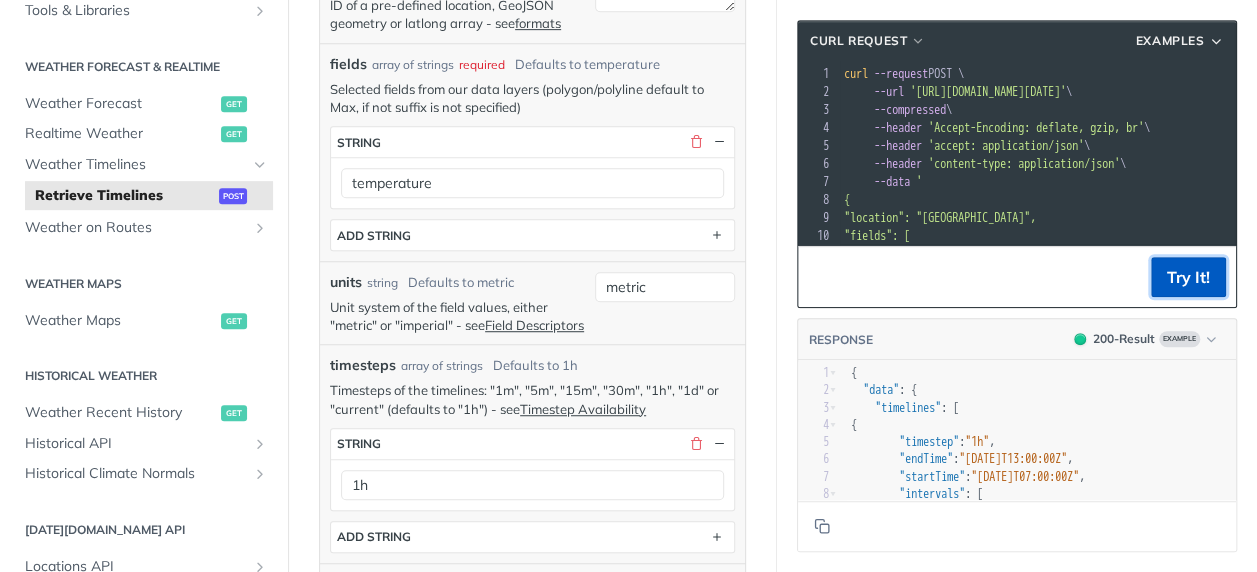 click on "Try It!" at bounding box center [1188, 277] 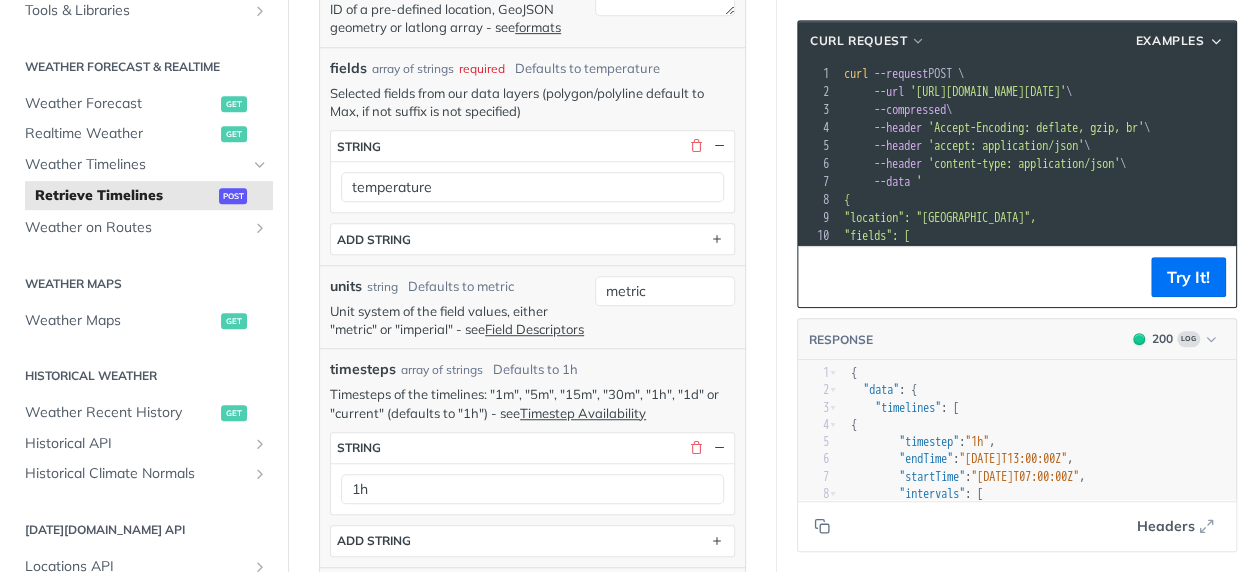 scroll, scrollTop: 503, scrollLeft: 0, axis: vertical 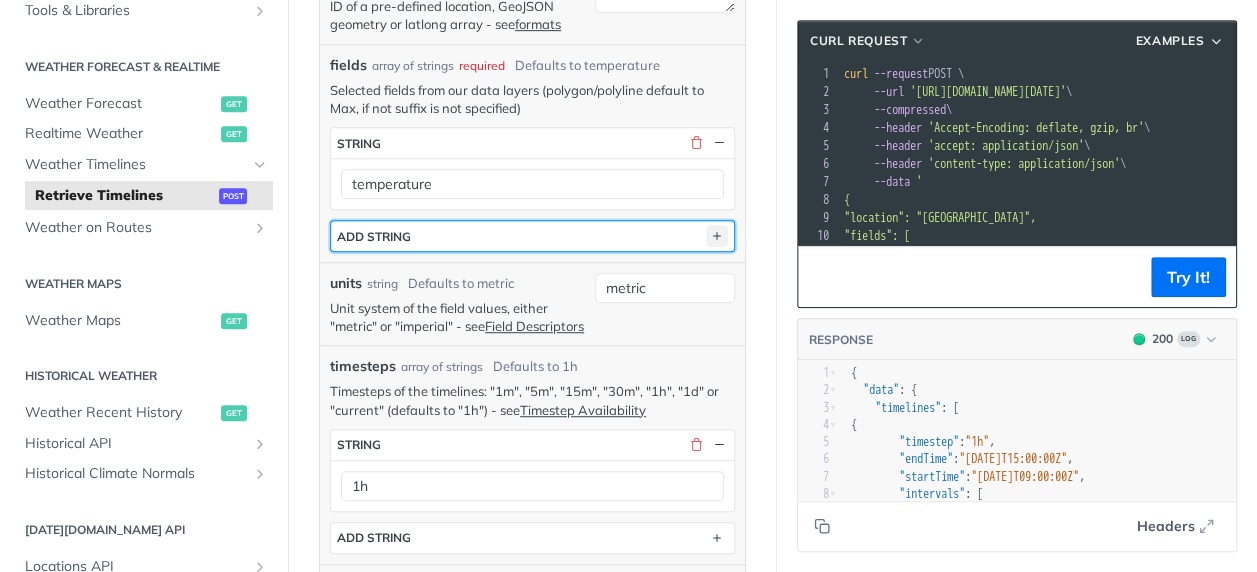 click at bounding box center [717, 236] 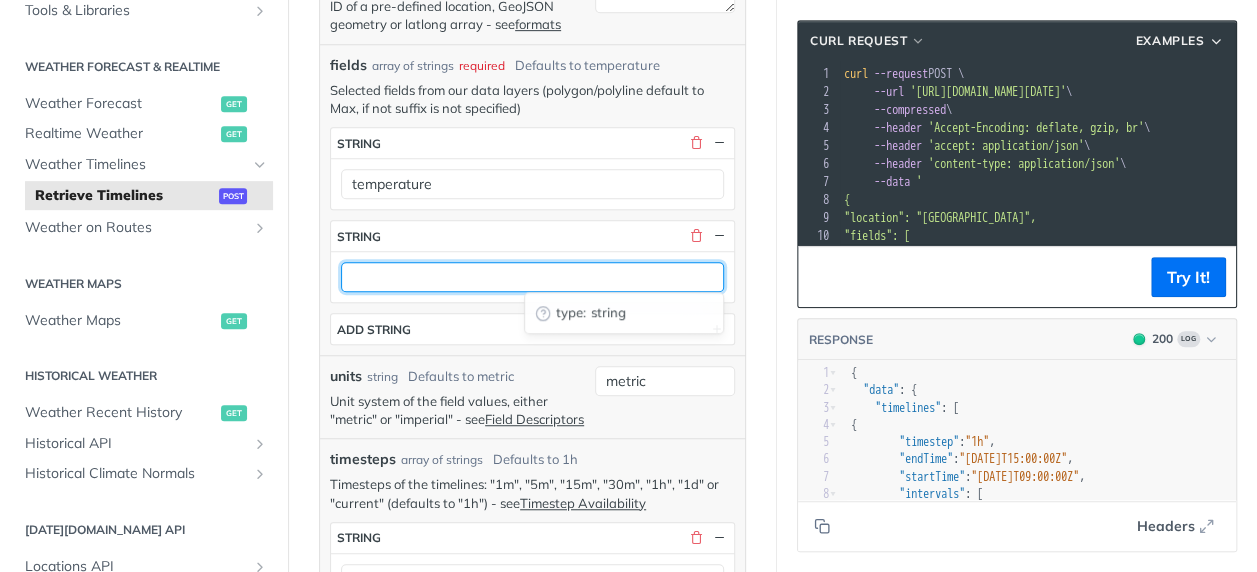 click at bounding box center [532, 277] 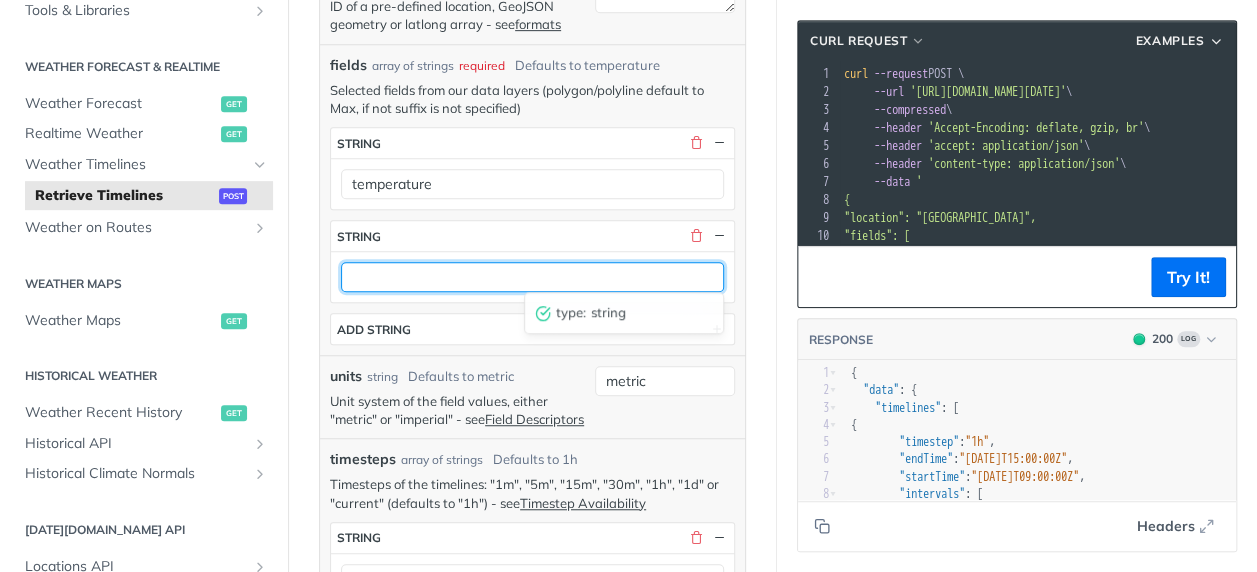click at bounding box center (532, 277) 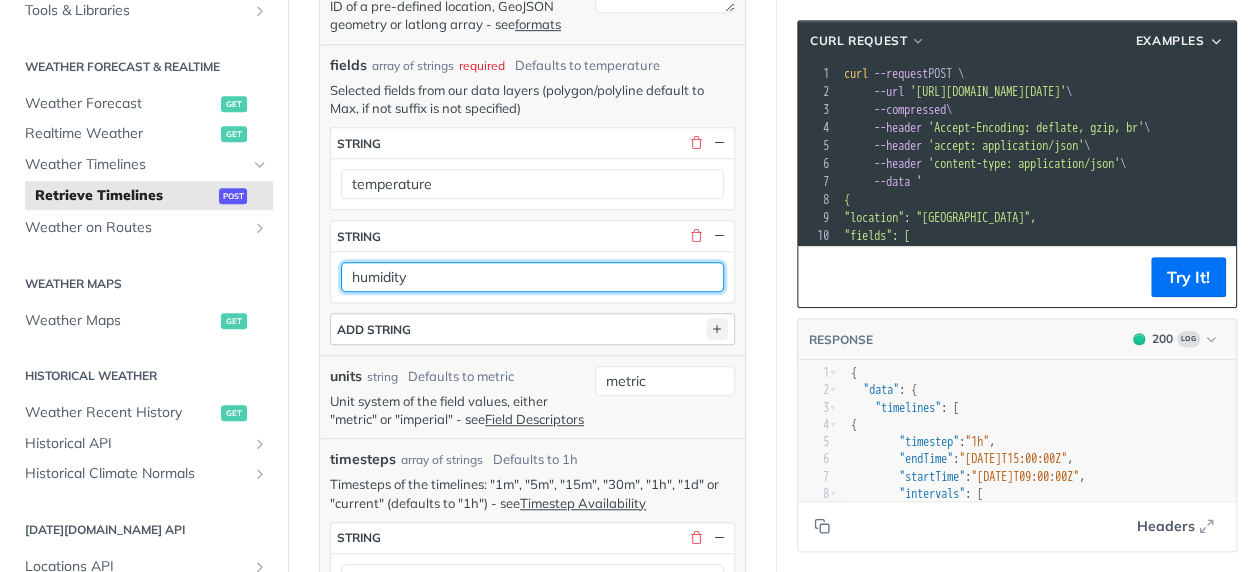 type on "humidity" 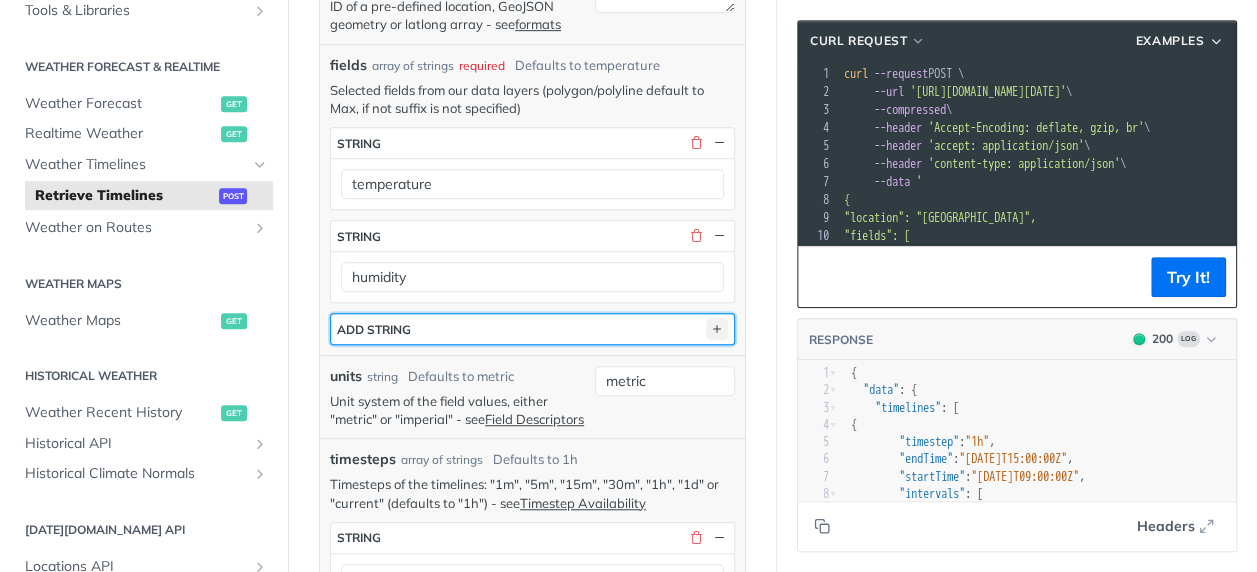 click at bounding box center (717, 329) 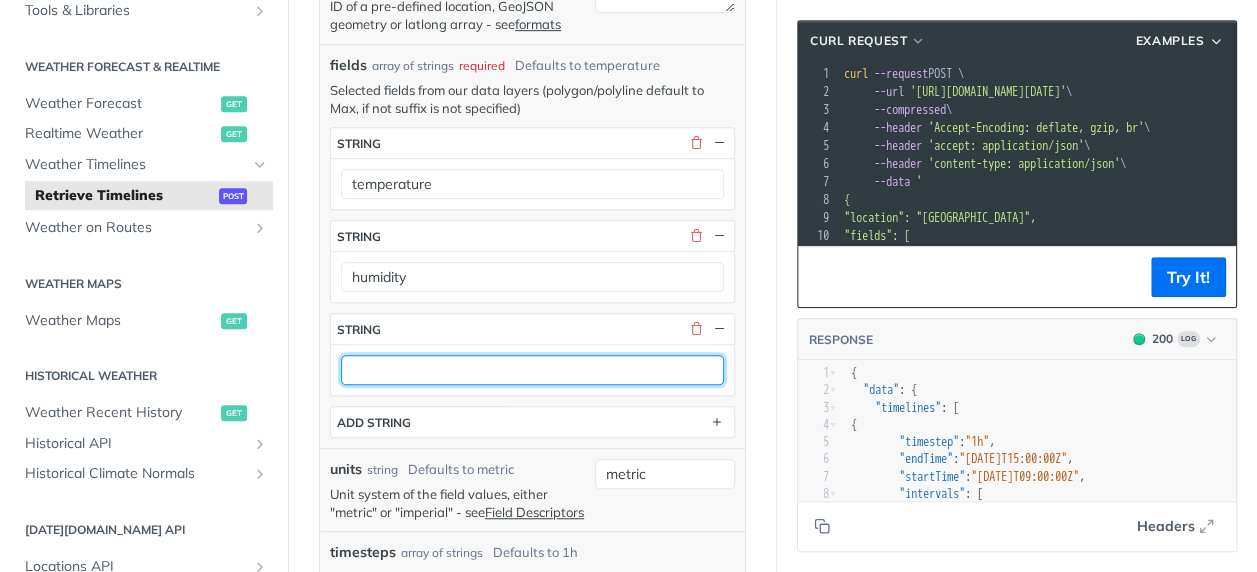 click at bounding box center (532, 370) 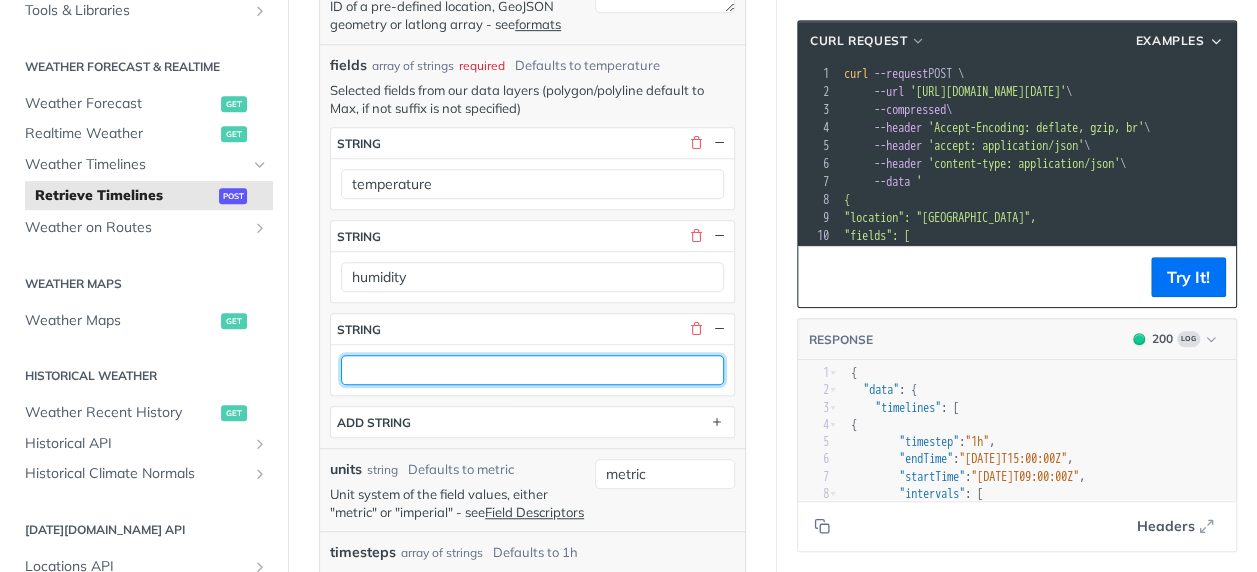 click at bounding box center [532, 370] 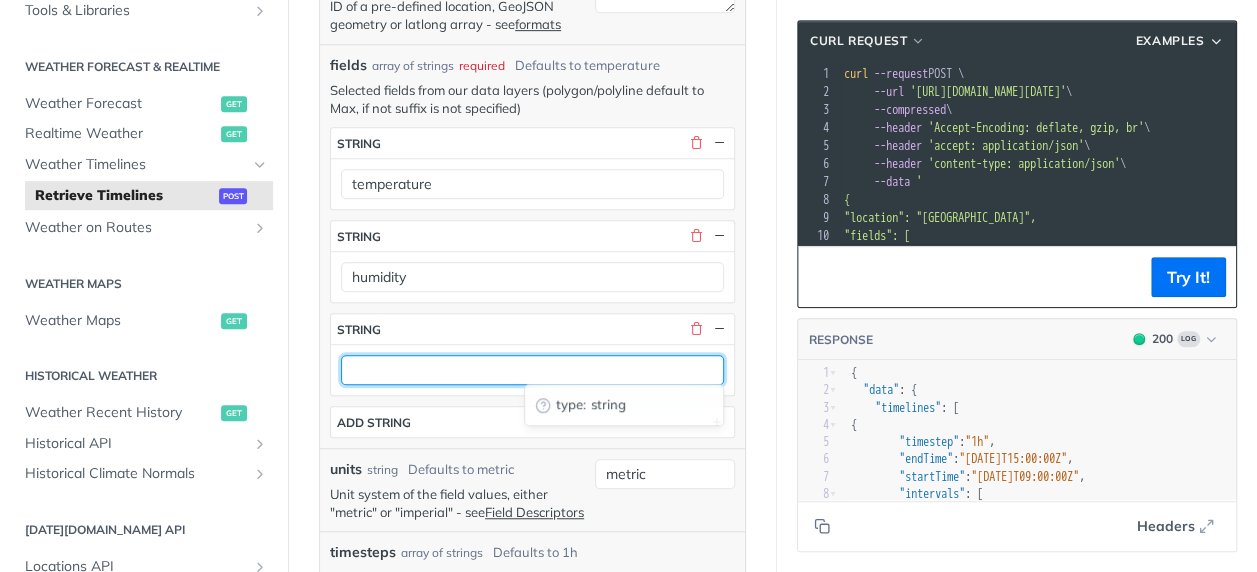 paste on "precipitationIntensity" 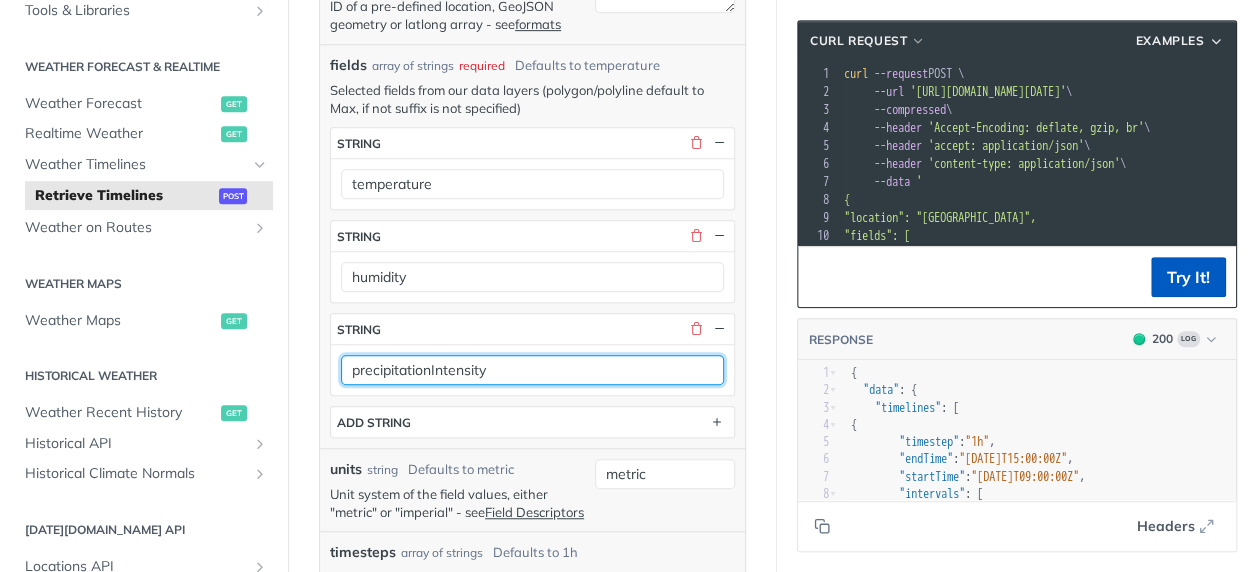 type on "precipitationIntensity" 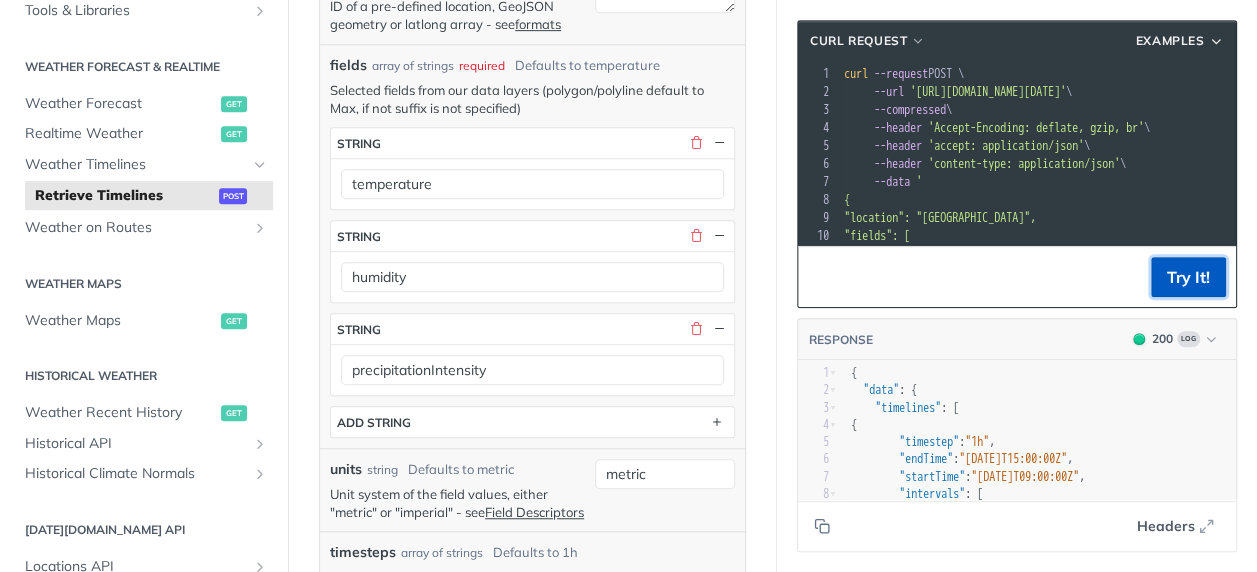 click on "Try It!" at bounding box center [1188, 277] 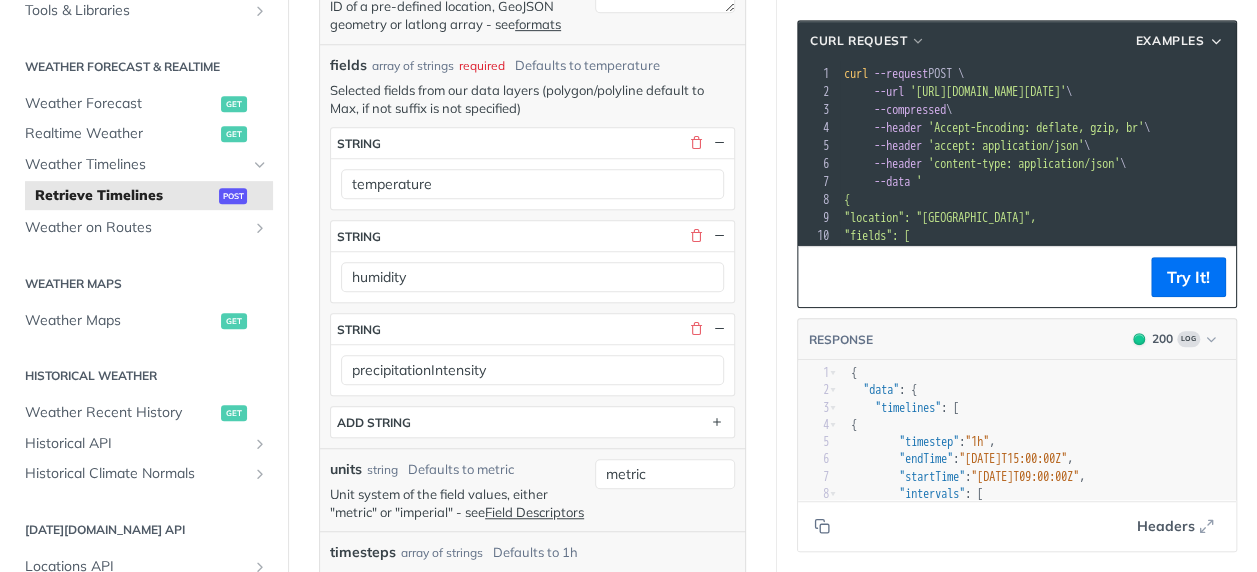 scroll, scrollTop: 133, scrollLeft: 0, axis: vertical 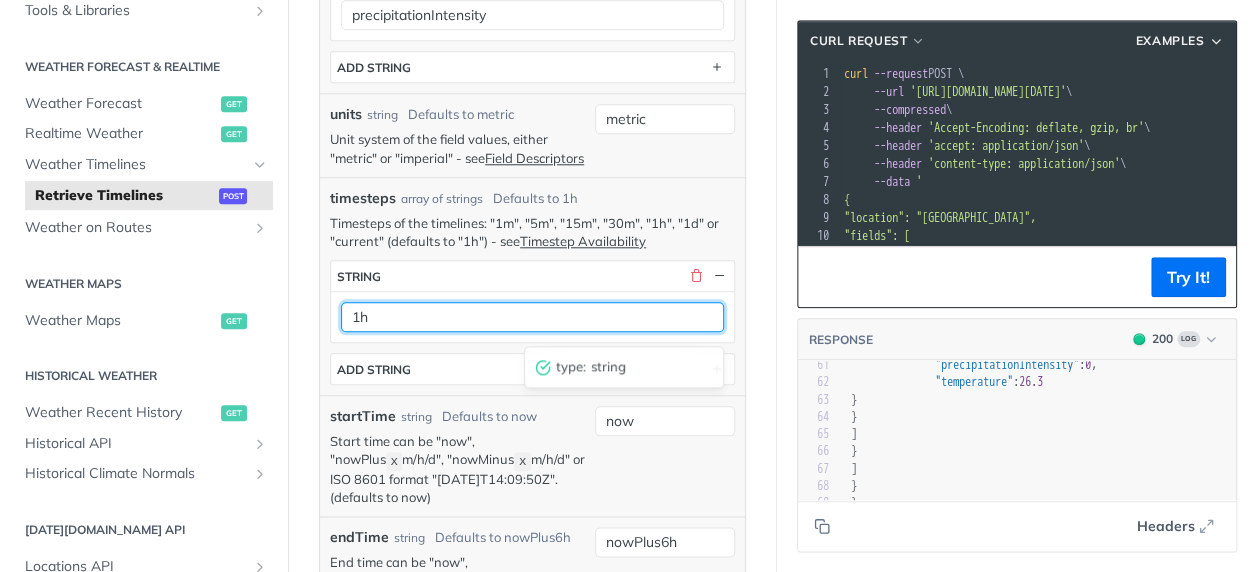 drag, startPoint x: 396, startPoint y: 331, endPoint x: 368, endPoint y: 331, distance: 28 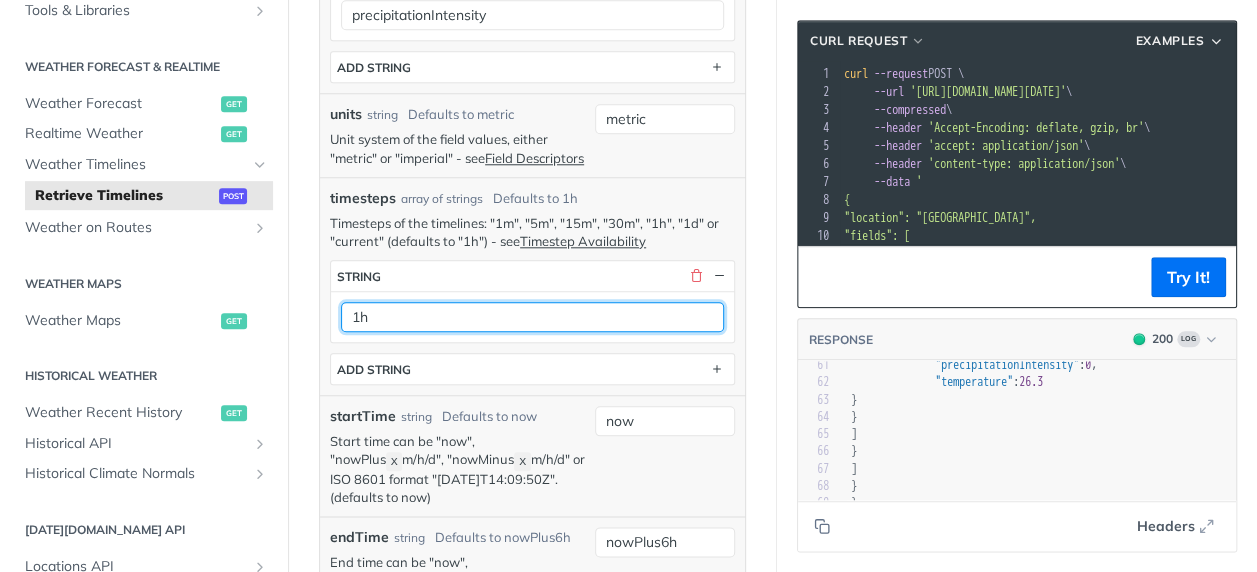 click on "1h" at bounding box center (532, 317) 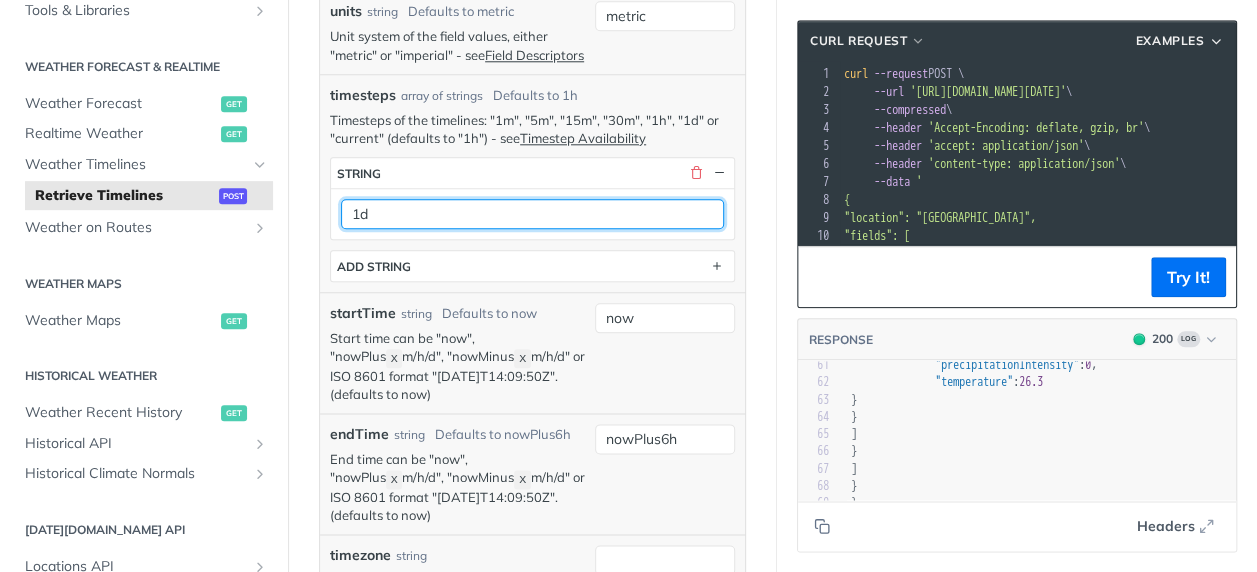 scroll, scrollTop: 1103, scrollLeft: 0, axis: vertical 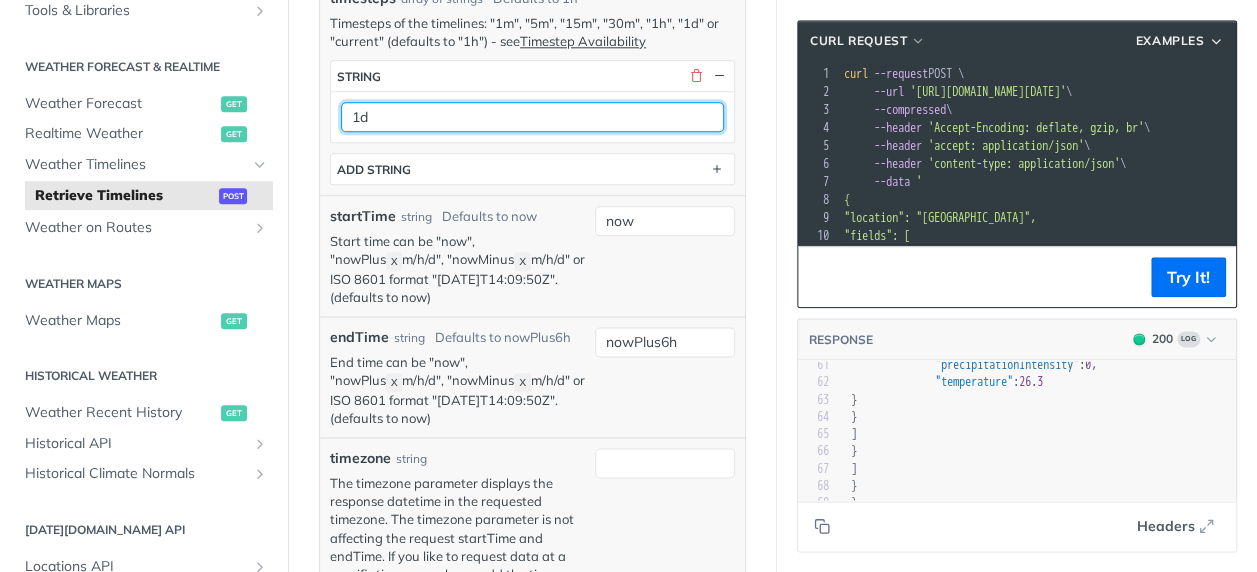 type on "1d" 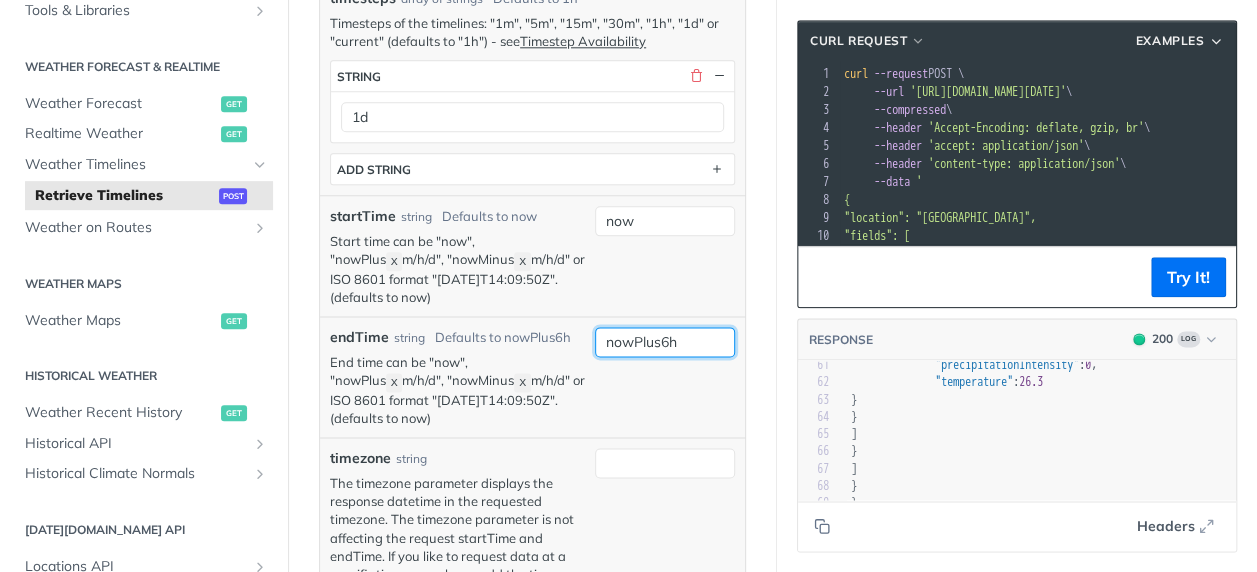 click on "nowPlus6h" at bounding box center [665, 342] 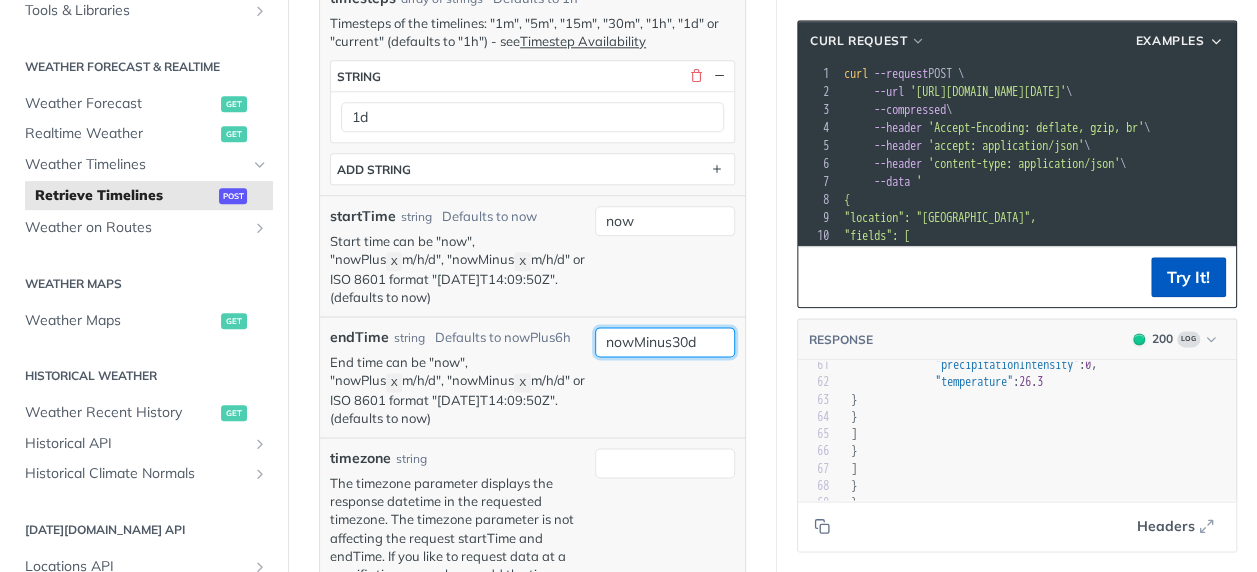 type on "nowMinus30d" 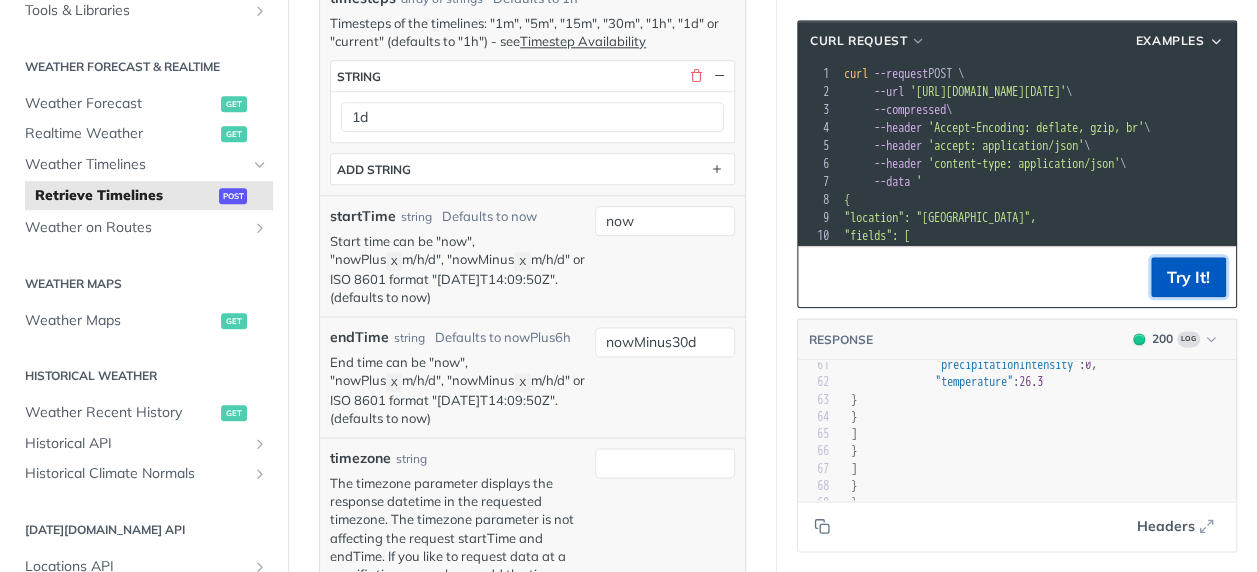 click on "Try It!" at bounding box center (1188, 277) 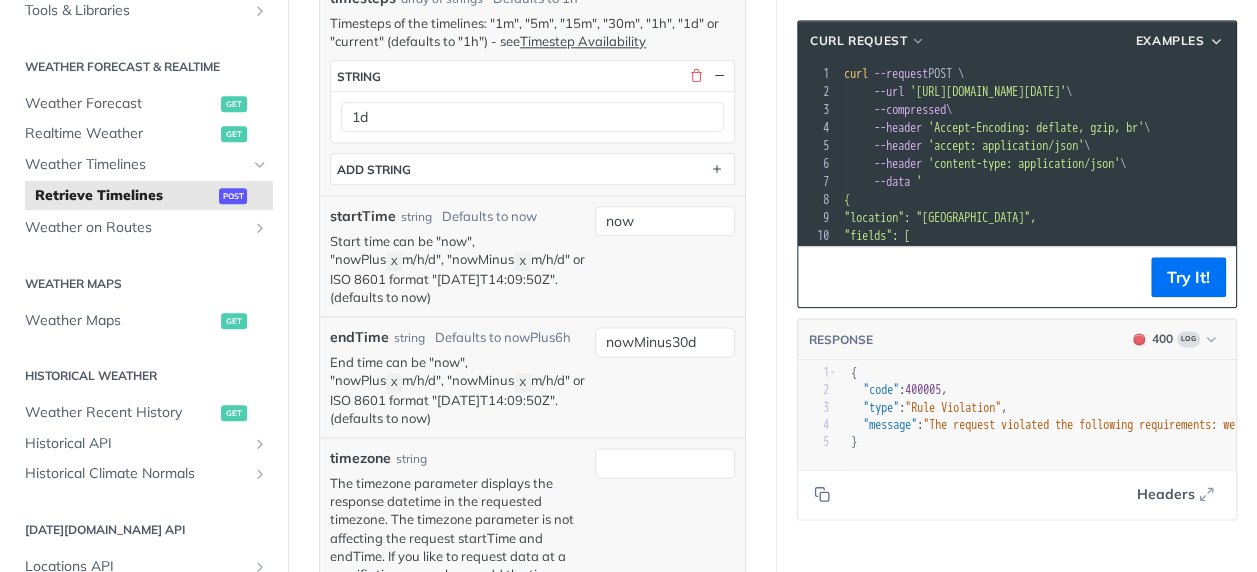 scroll, scrollTop: 0, scrollLeft: 0, axis: both 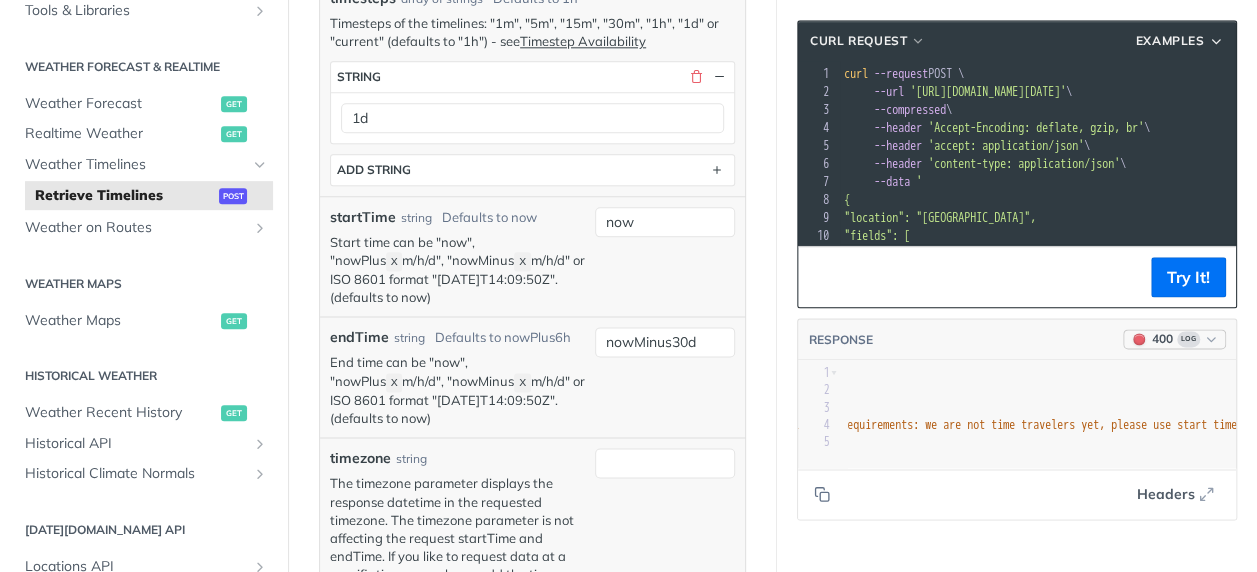 click at bounding box center (1211, 339) 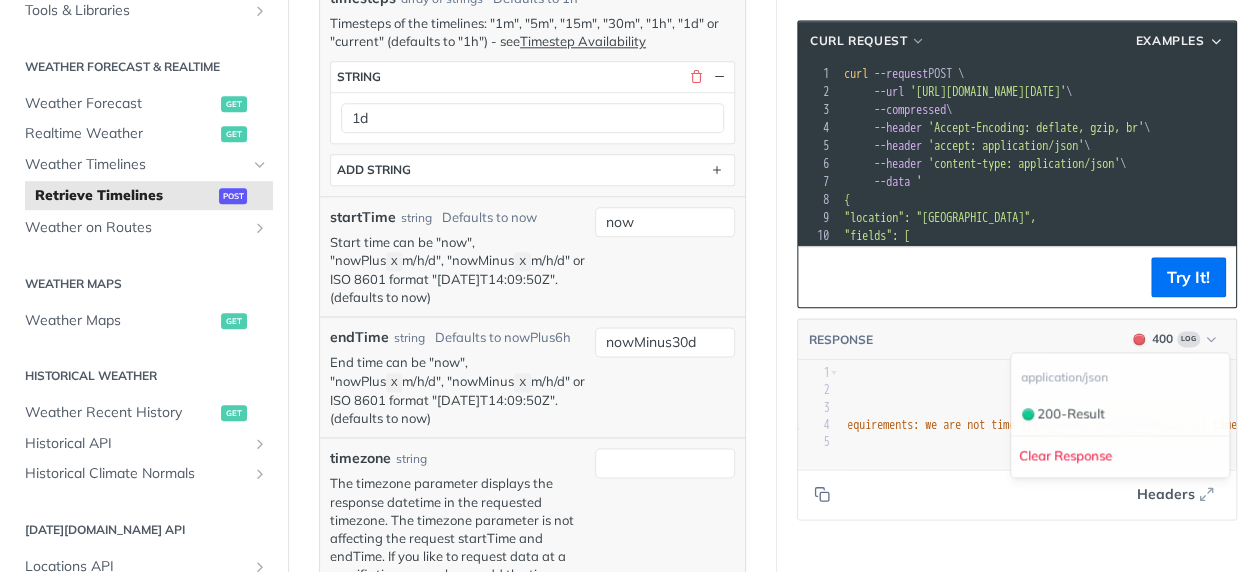 click on "400 Log" at bounding box center [1174, 339] 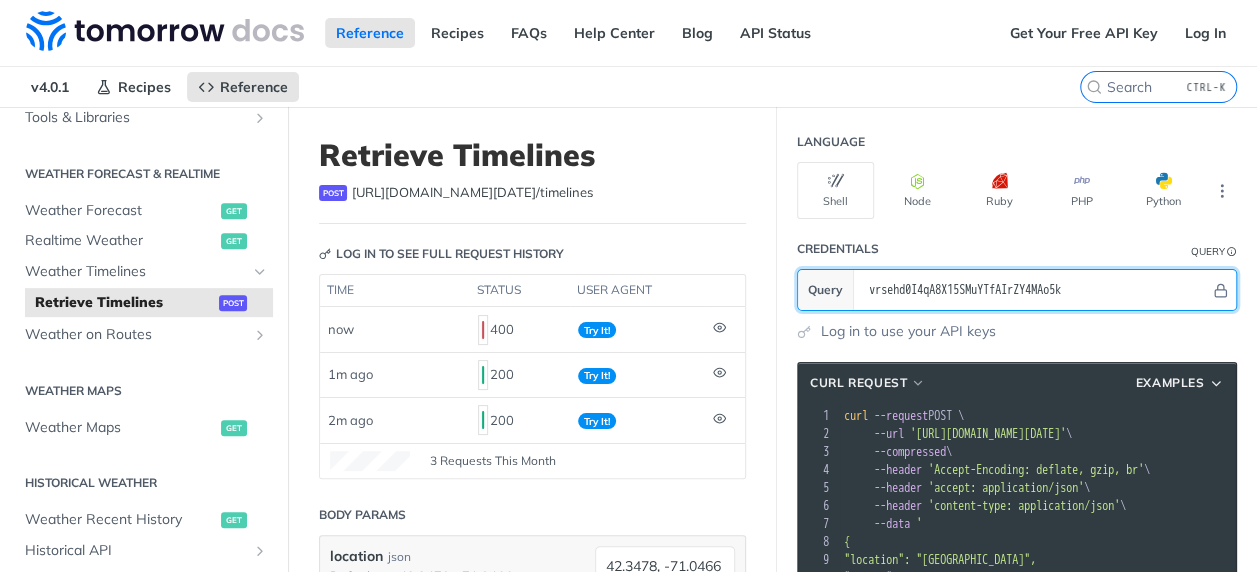 drag, startPoint x: 1138, startPoint y: 283, endPoint x: 681, endPoint y: 261, distance: 457.52924 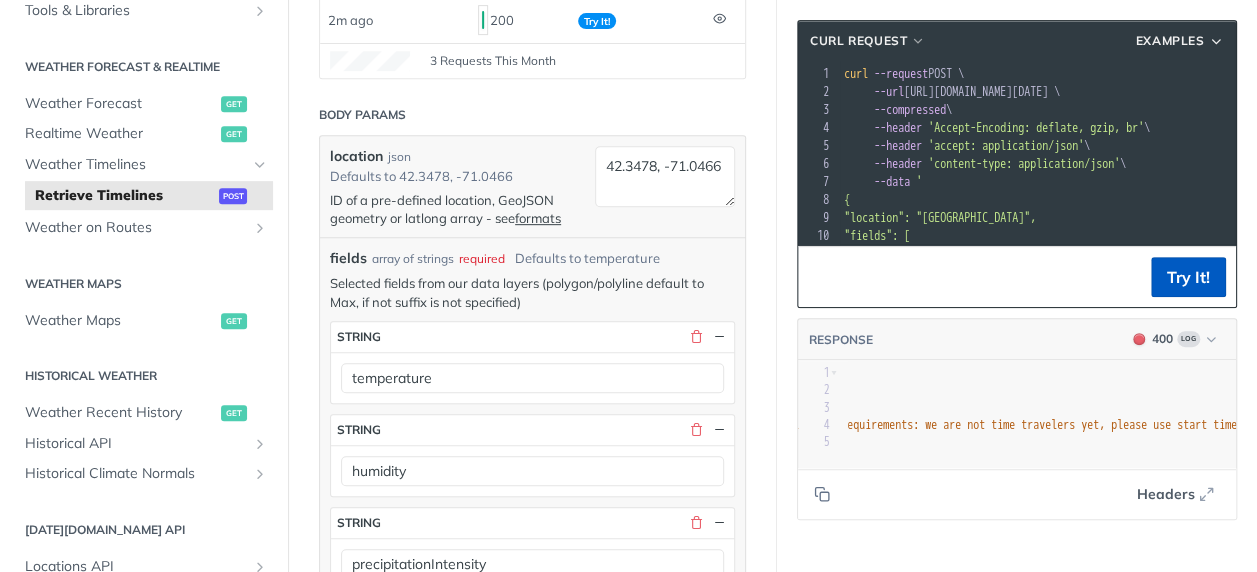 drag, startPoint x: 1229, startPoint y: 280, endPoint x: 1170, endPoint y: 280, distance: 59 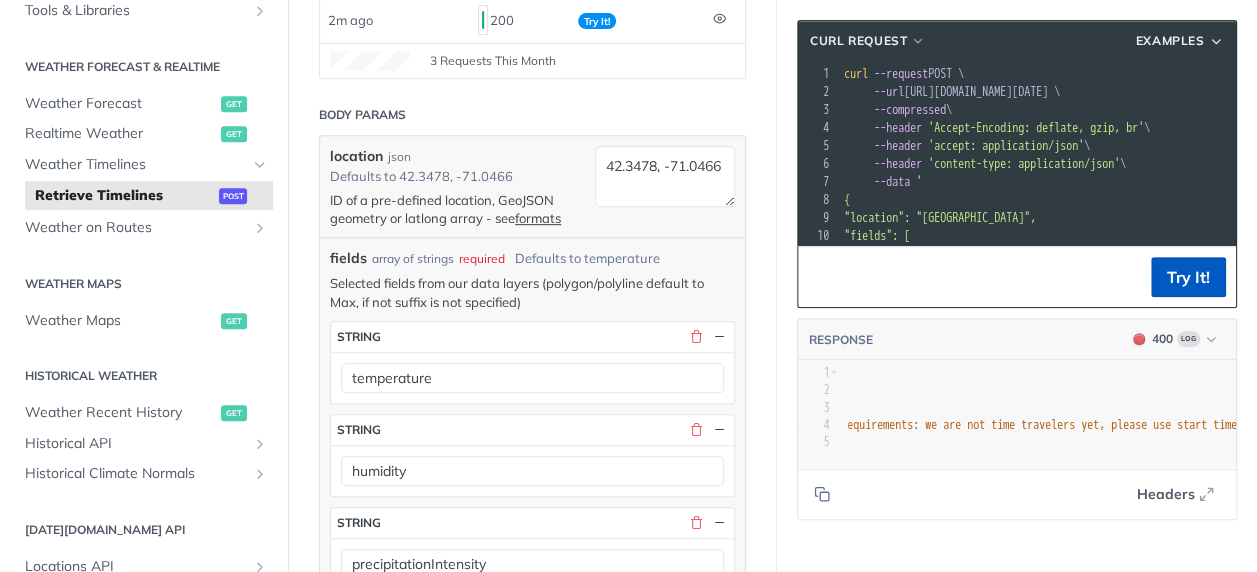 click on "Try It!" at bounding box center (1017, 276) 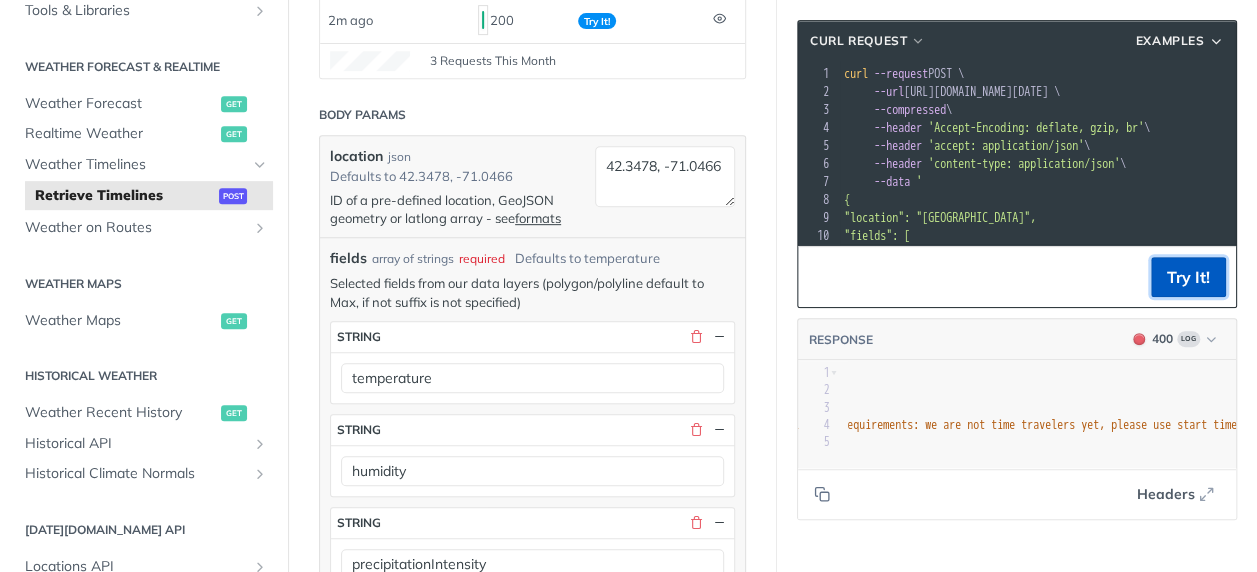 click on "Try It!" at bounding box center [1188, 277] 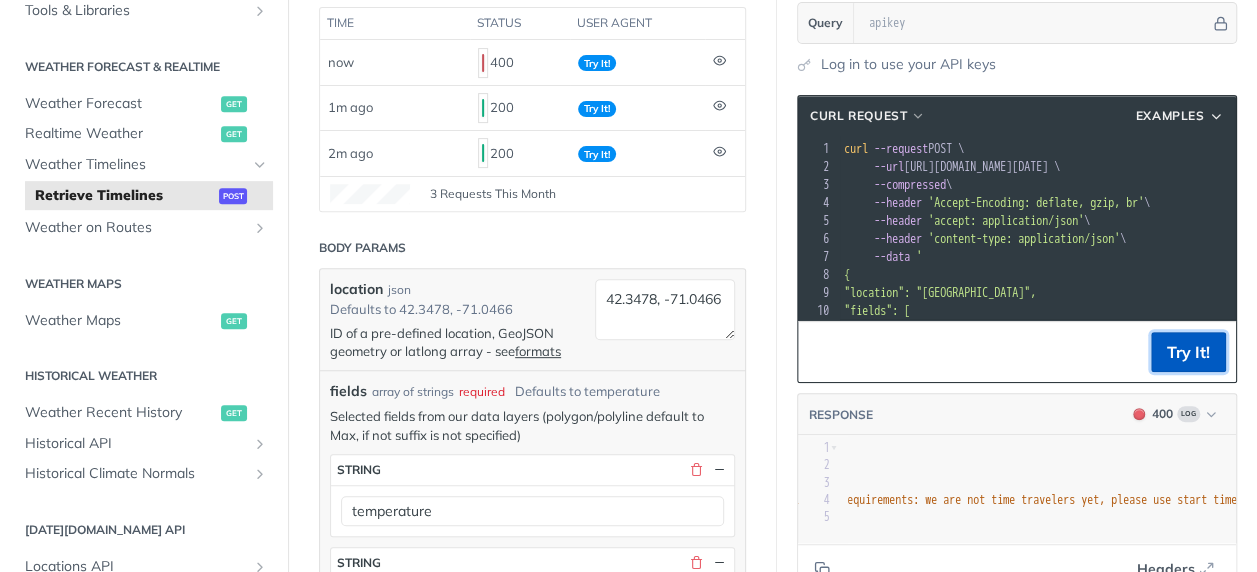 click on "Try It!" at bounding box center [1188, 352] 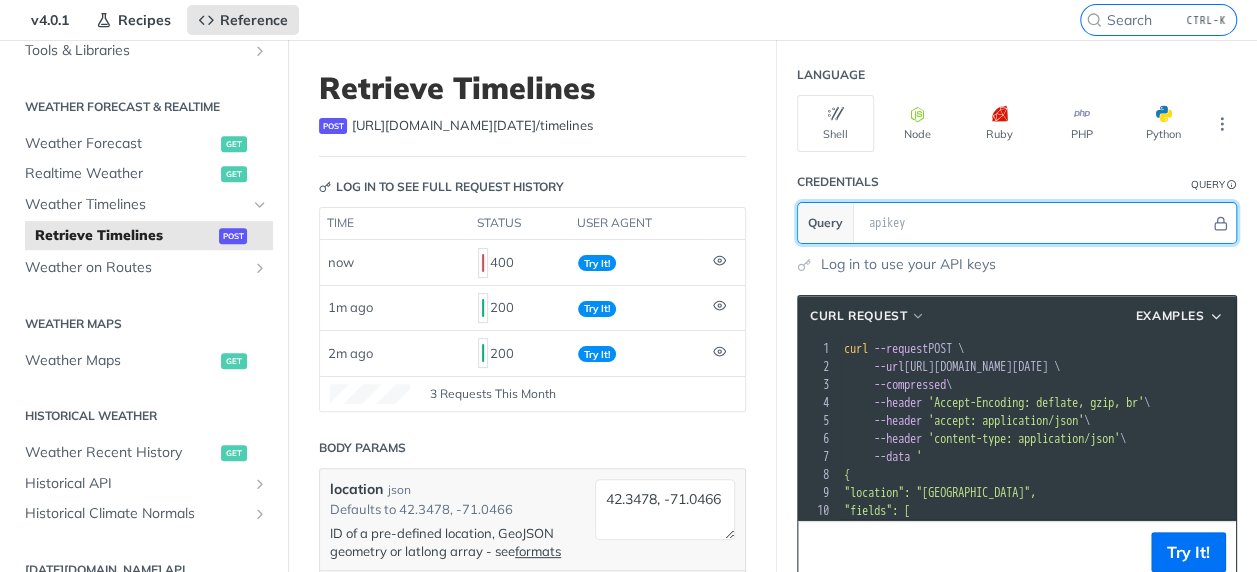 click at bounding box center [1034, 223] 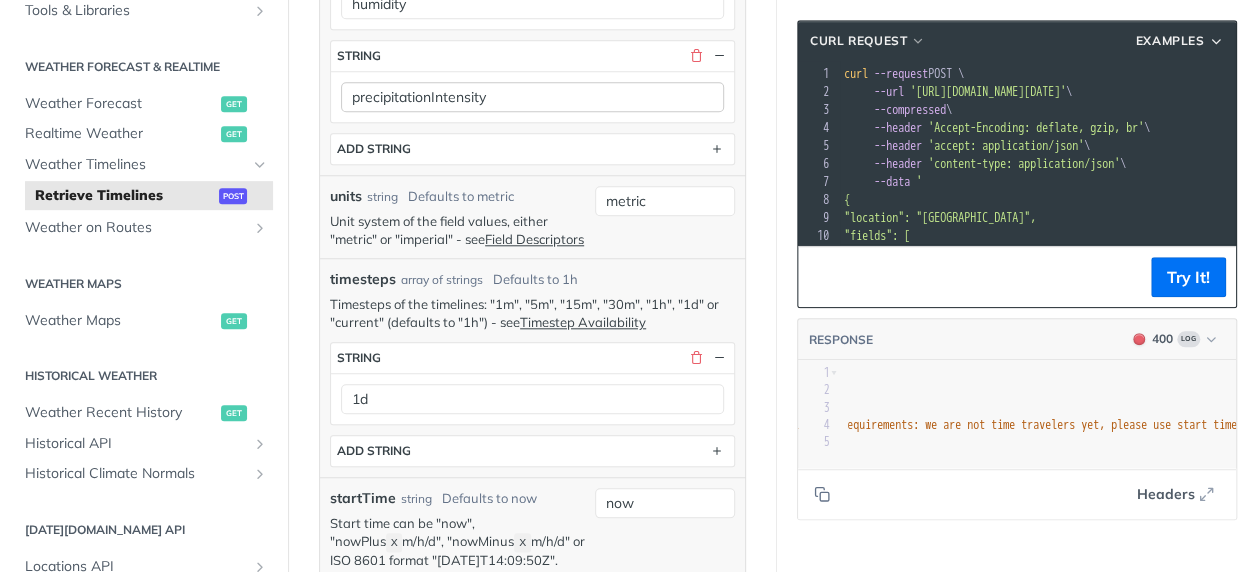 type on "vrsehd0I4qA8X15SMuYTfAIrZY4MAo5k" 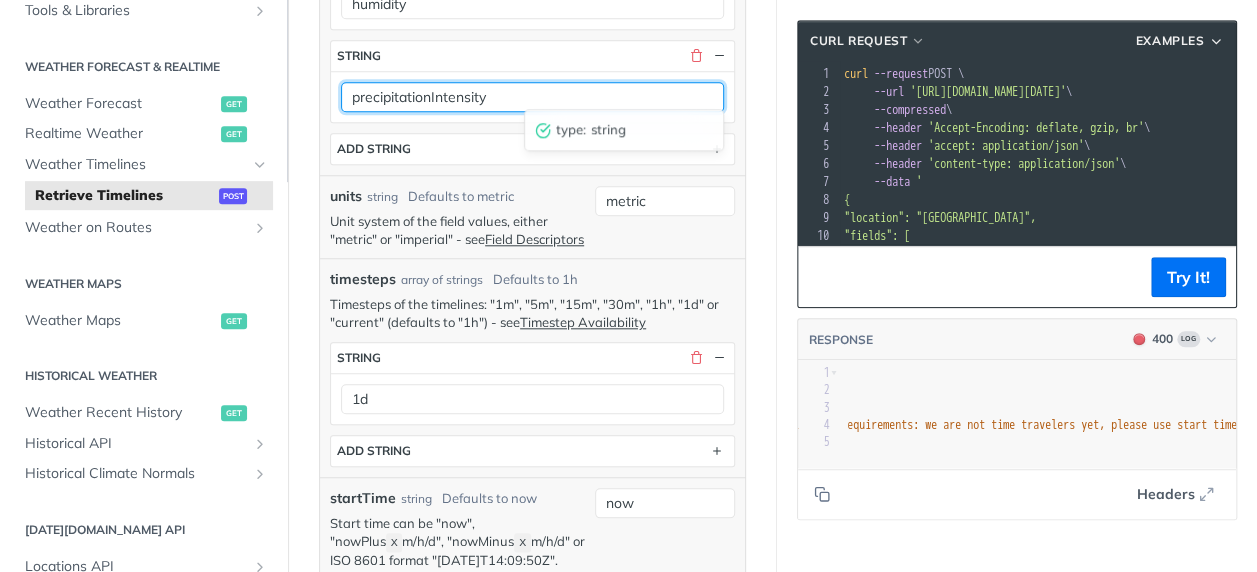 drag, startPoint x: 527, startPoint y: 89, endPoint x: 272, endPoint y: 87, distance: 255.00784 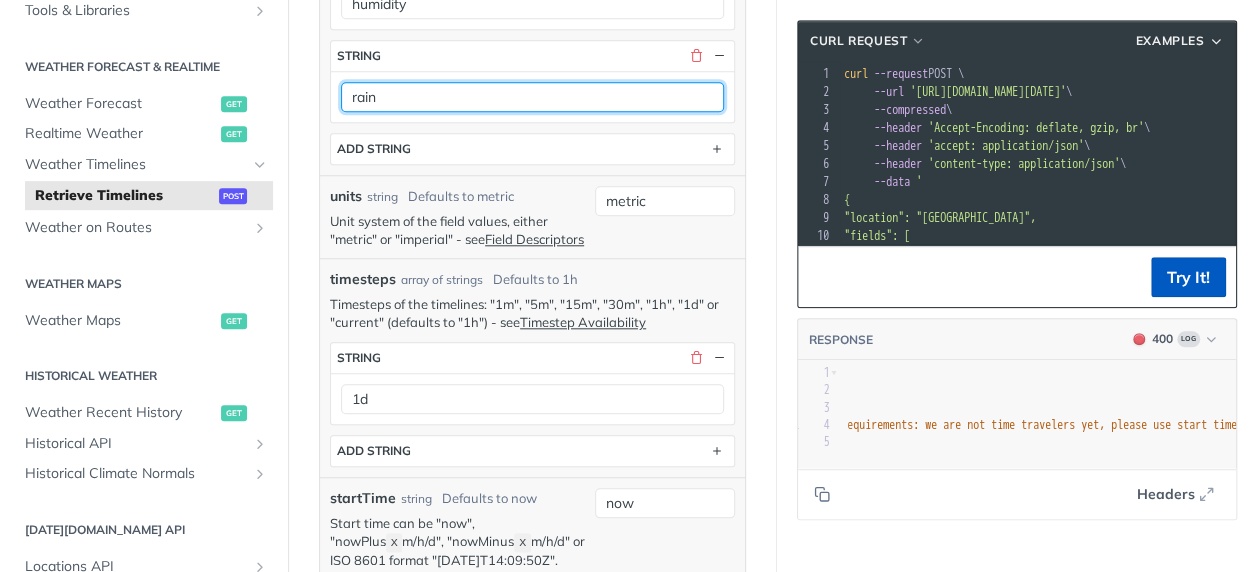 type on "rain" 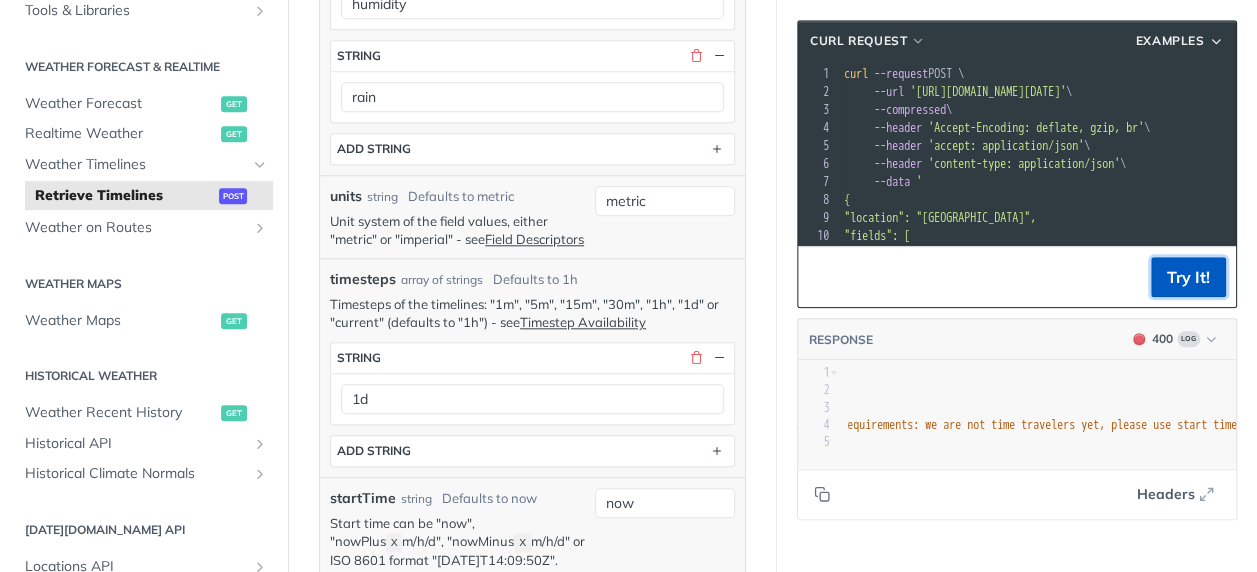 click on "Try It!" at bounding box center [1188, 277] 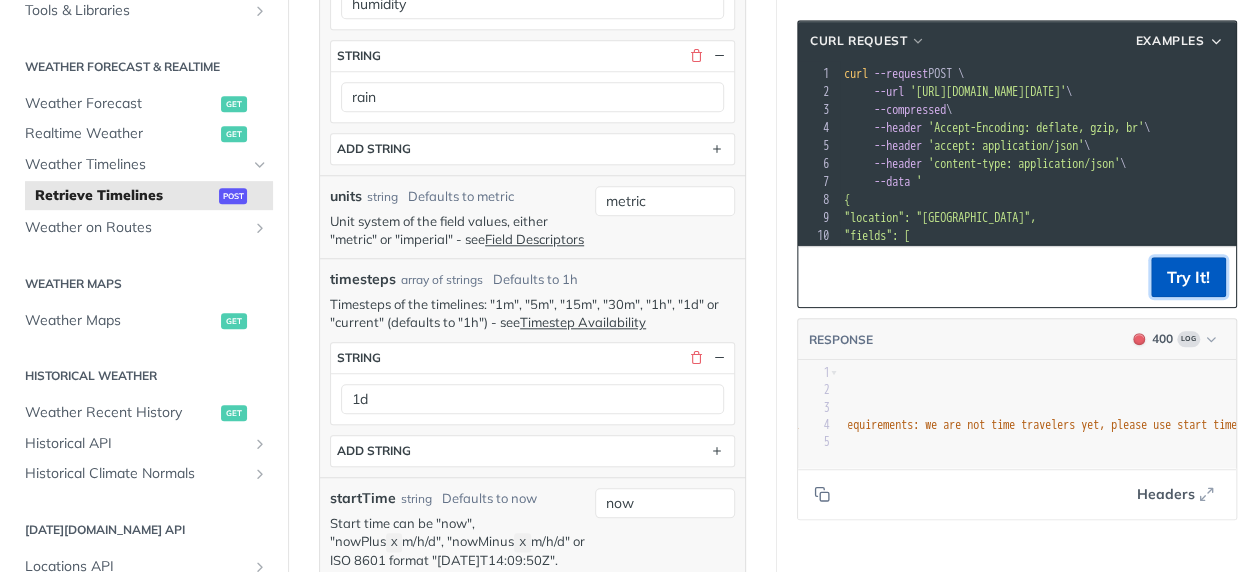 click on "Try It!" at bounding box center [1188, 277] 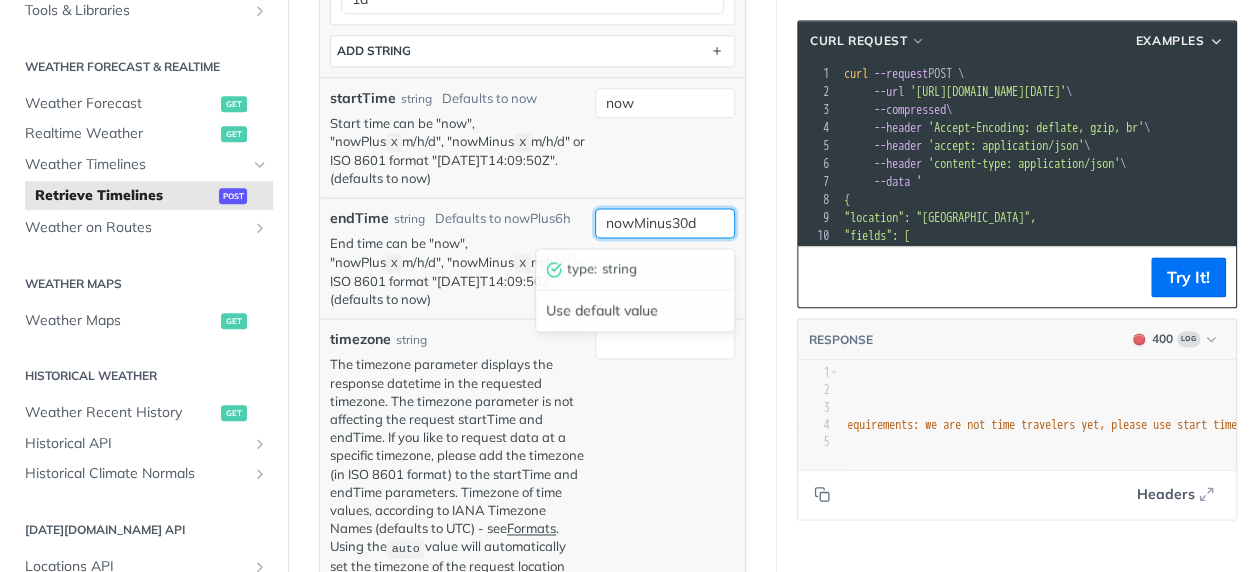 click on "nowMinus30d" at bounding box center [665, 223] 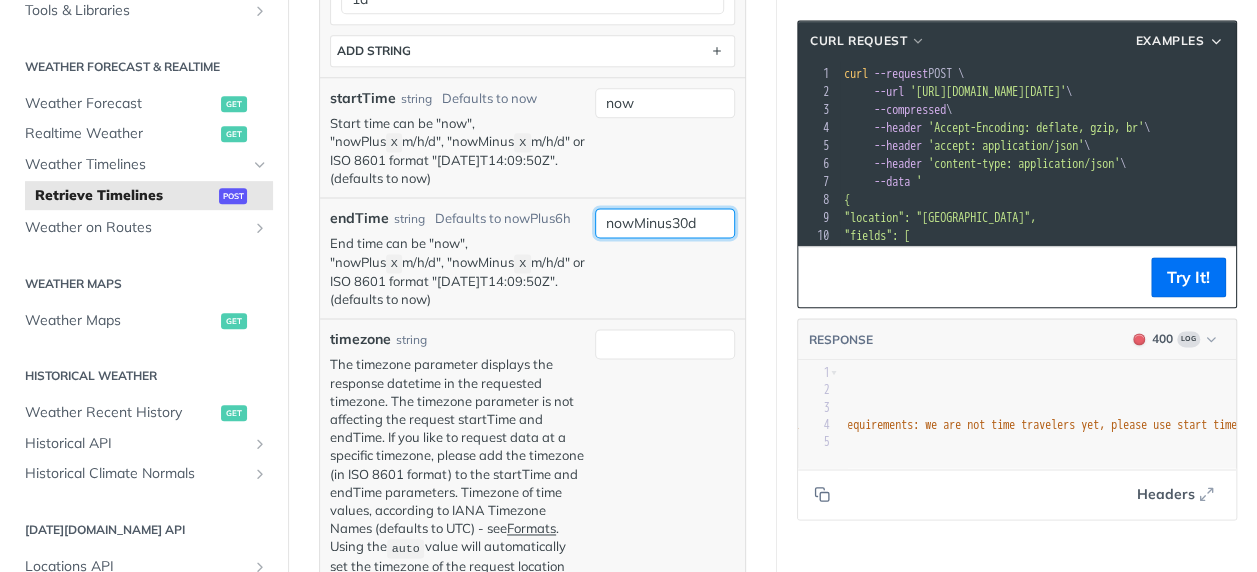 drag, startPoint x: 706, startPoint y: 226, endPoint x: 592, endPoint y: 226, distance: 114 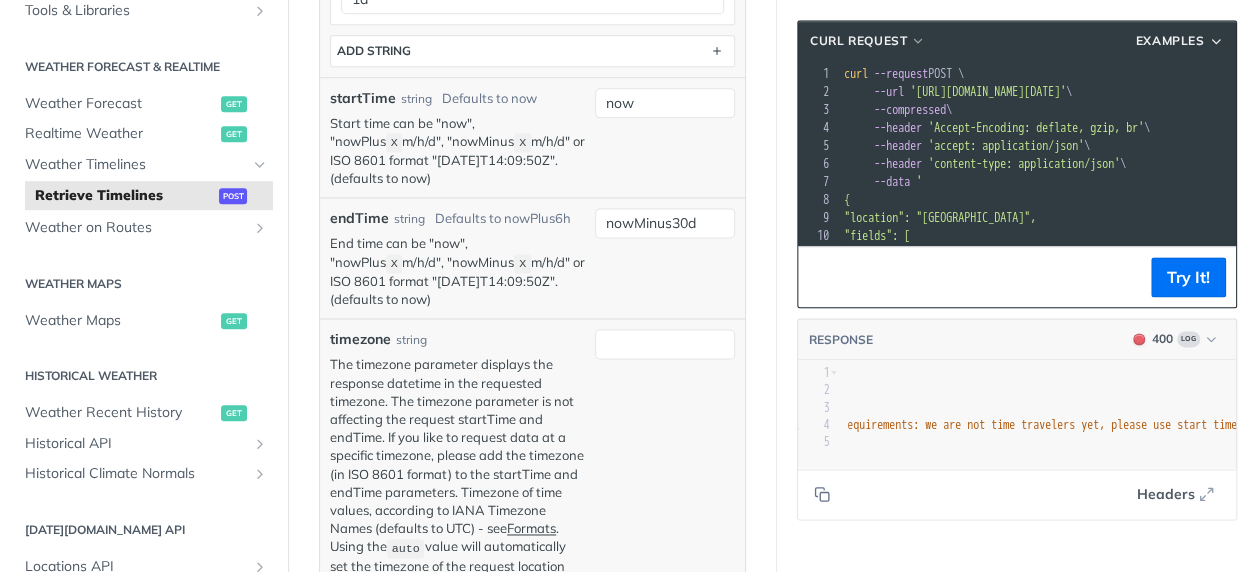 click on "nowMinus30d" at bounding box center (665, 258) 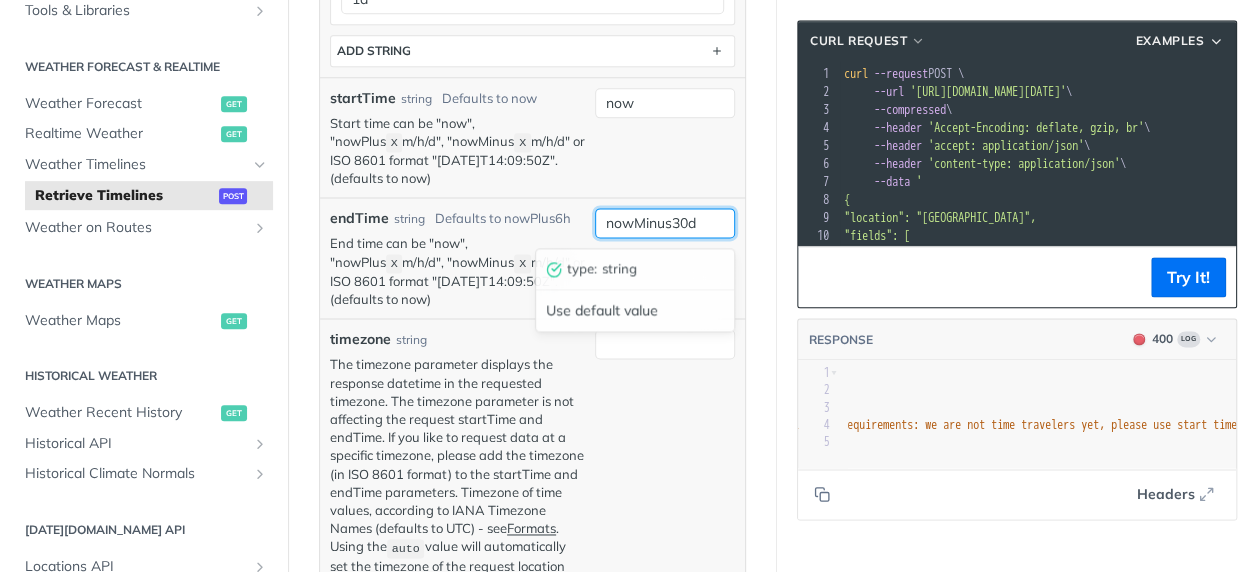 drag, startPoint x: 707, startPoint y: 234, endPoint x: 590, endPoint y: 225, distance: 117.34564 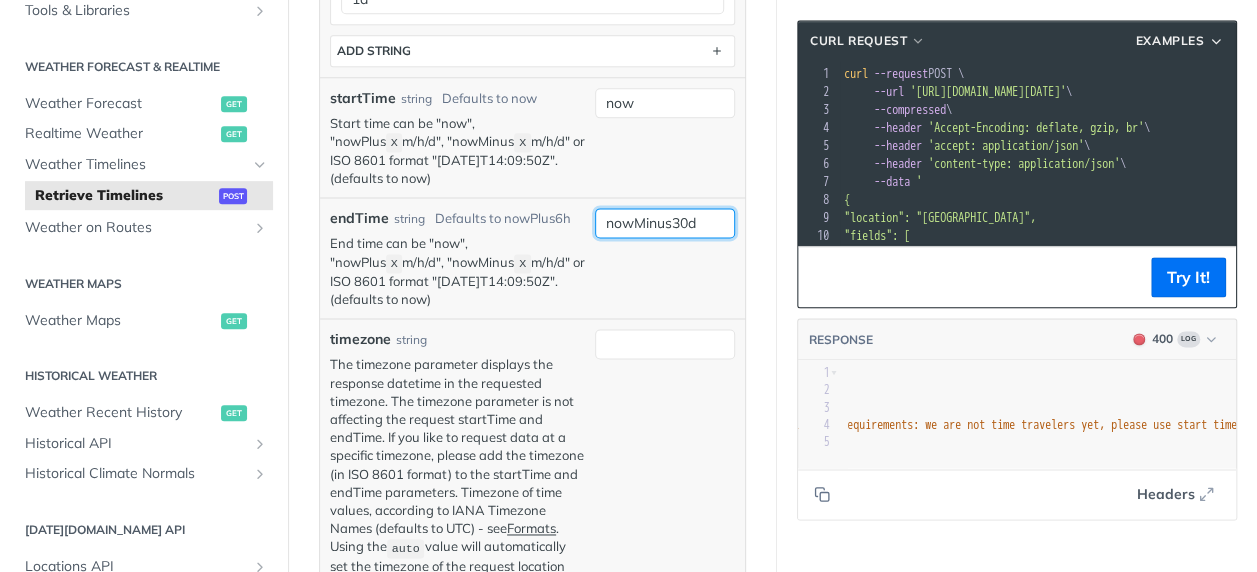 click on "nowMinus30d" at bounding box center (665, 223) 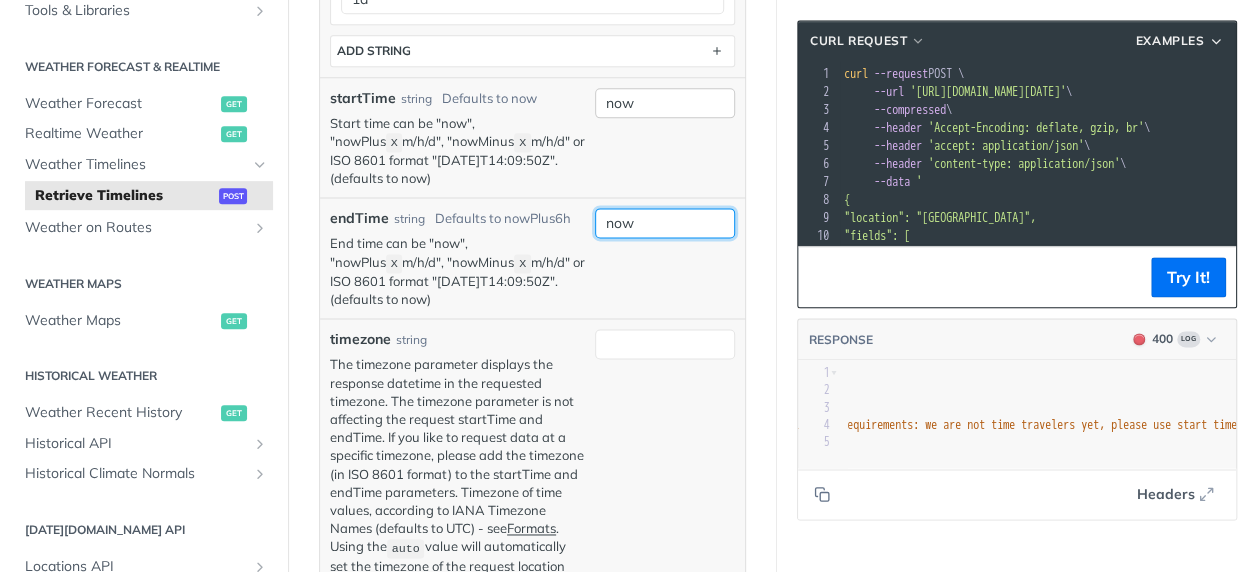 type on "now" 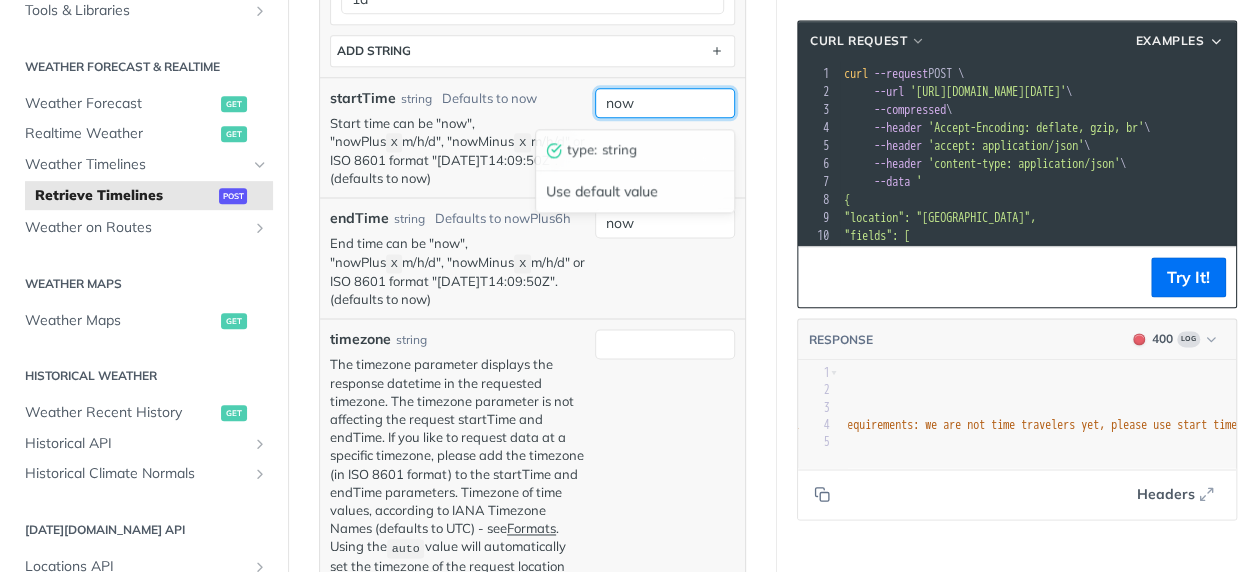 click on "now" at bounding box center (665, 103) 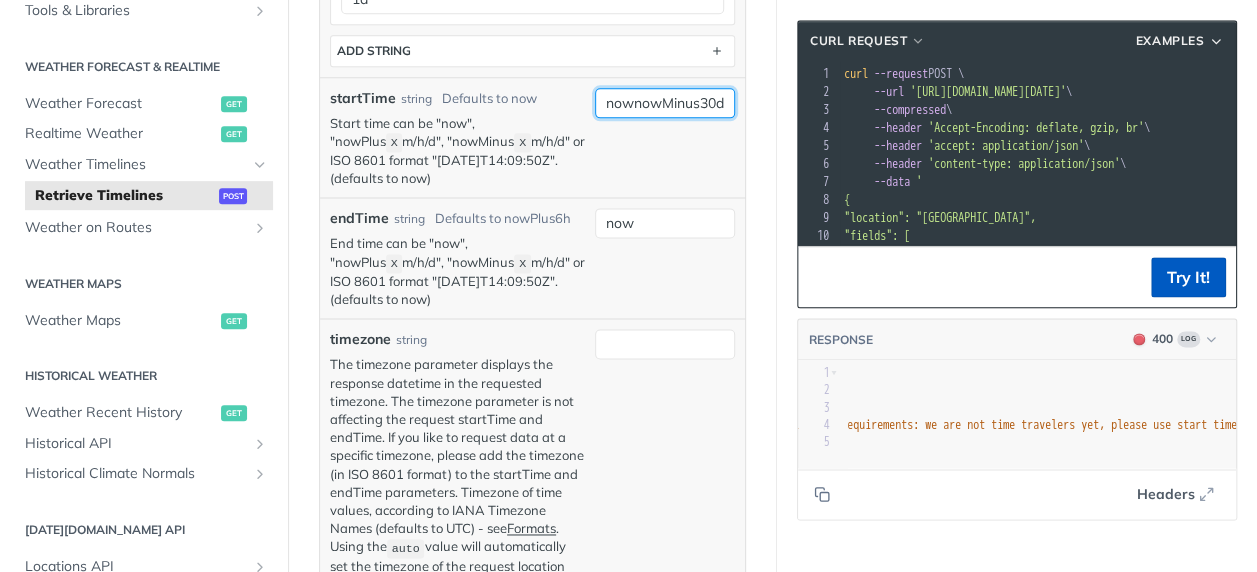 type on "nownowMinus30d" 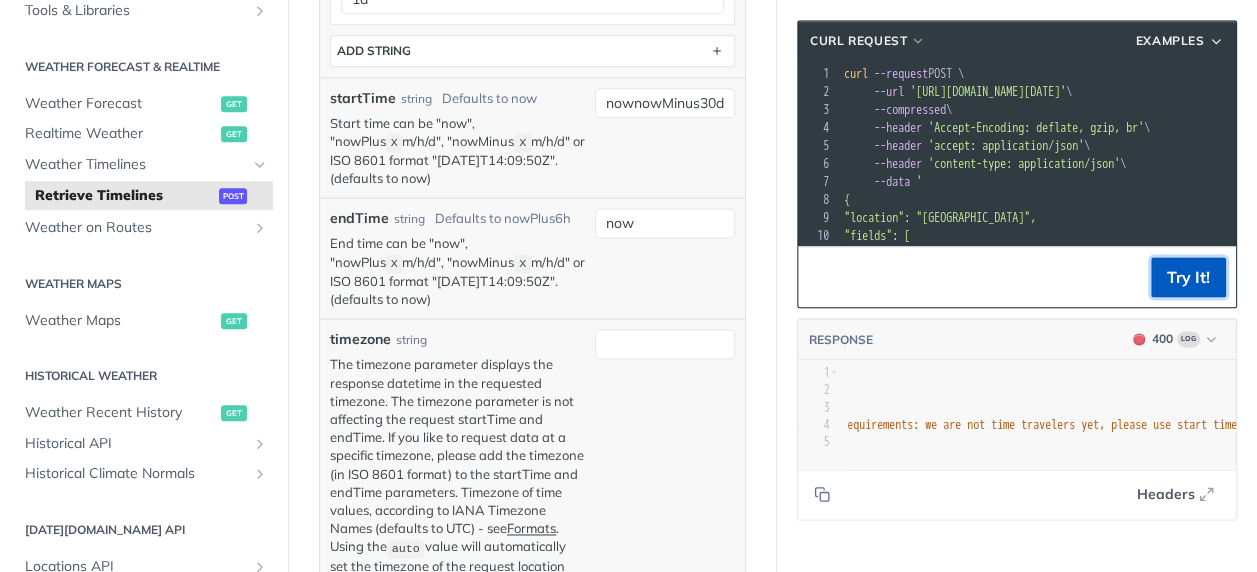 click on "Try It!" at bounding box center [1188, 277] 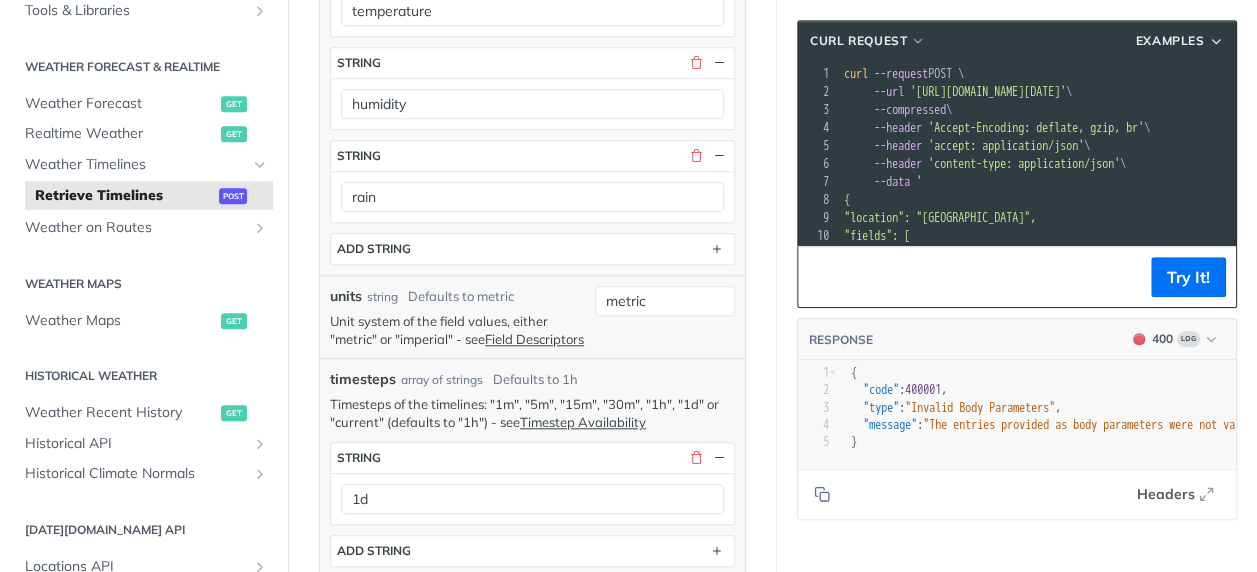 scroll, scrollTop: 667, scrollLeft: 0, axis: vertical 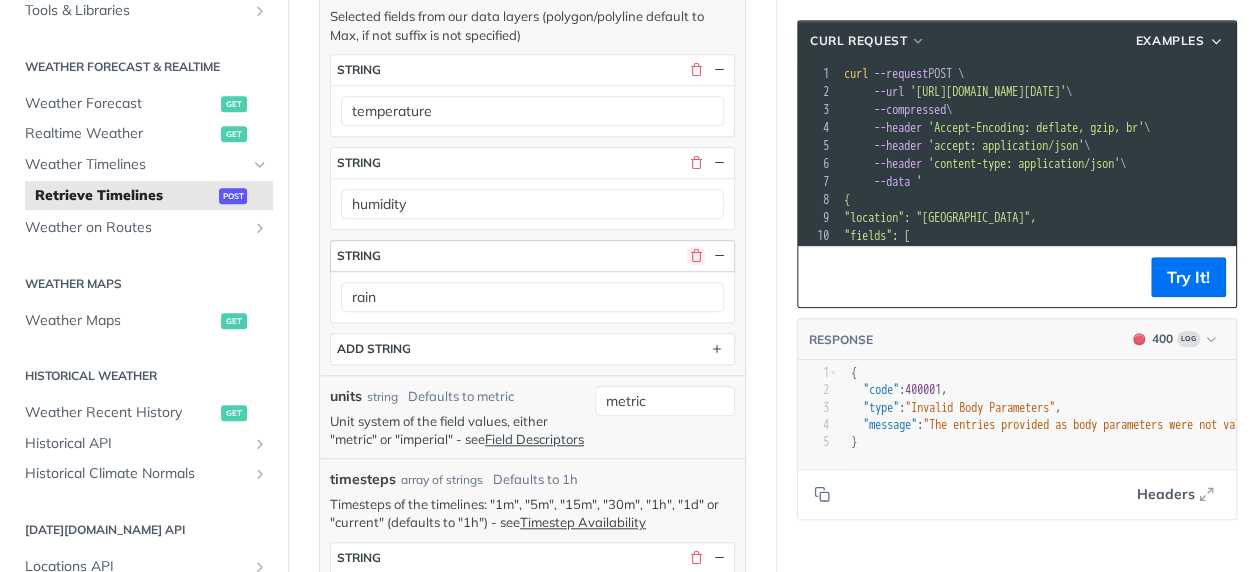 click at bounding box center [696, 256] 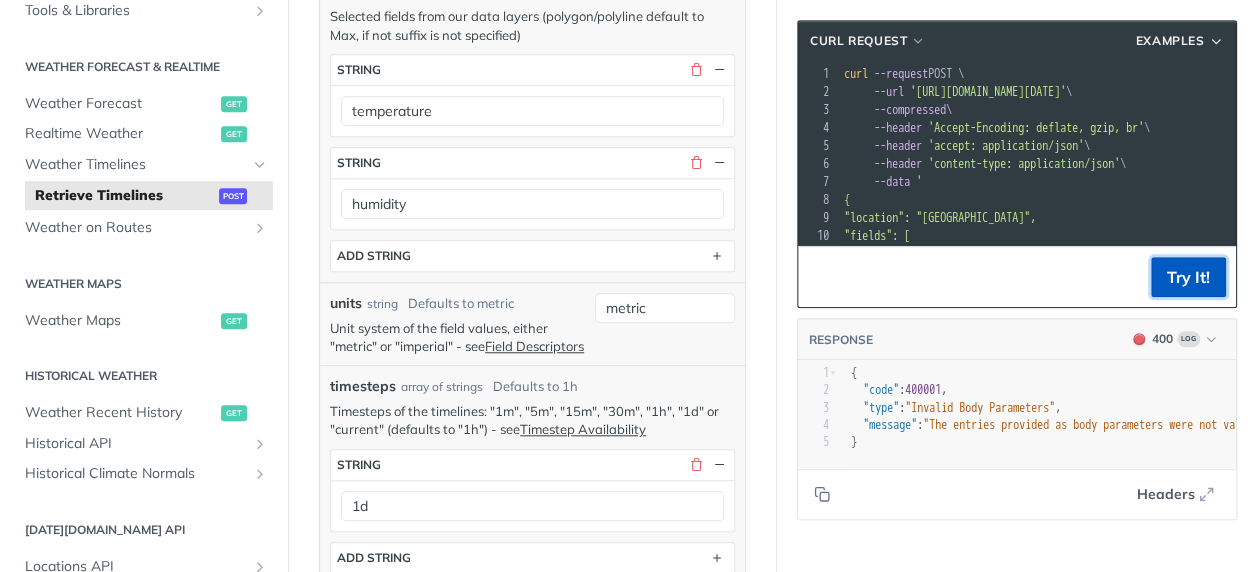click on "Try It!" at bounding box center (1188, 277) 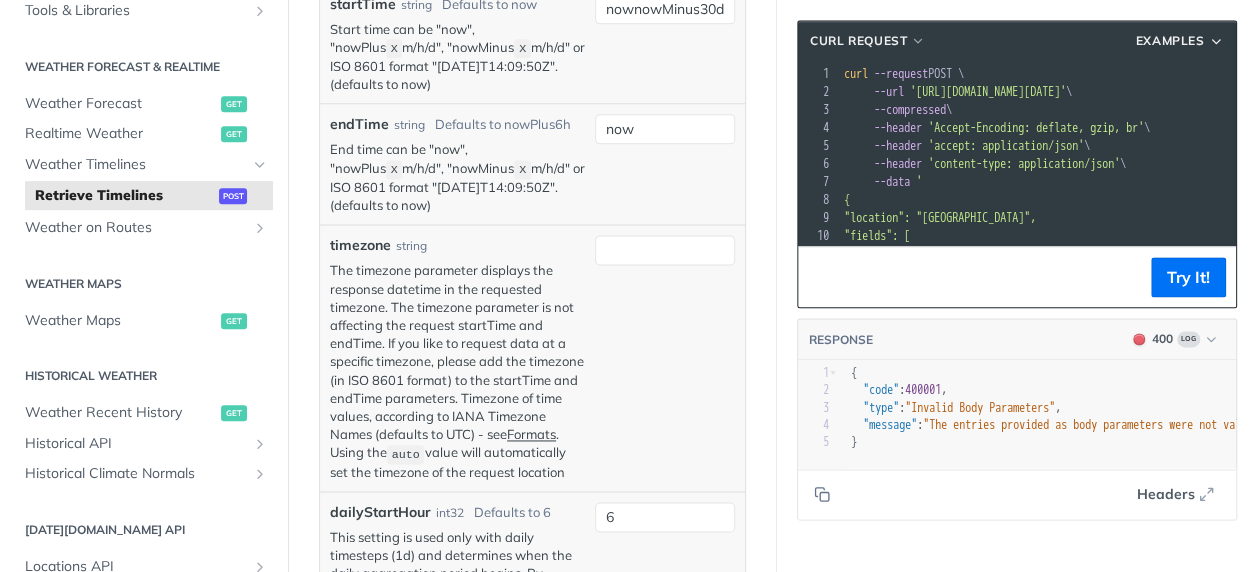 scroll, scrollTop: 1267, scrollLeft: 0, axis: vertical 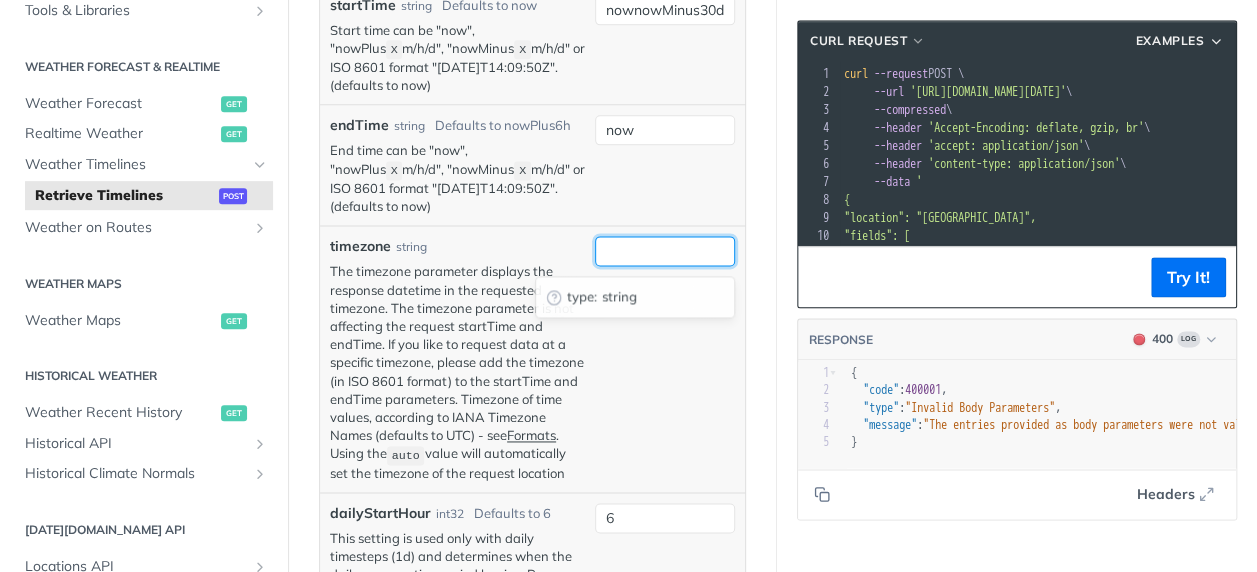 click on "timezone" at bounding box center (665, 251) 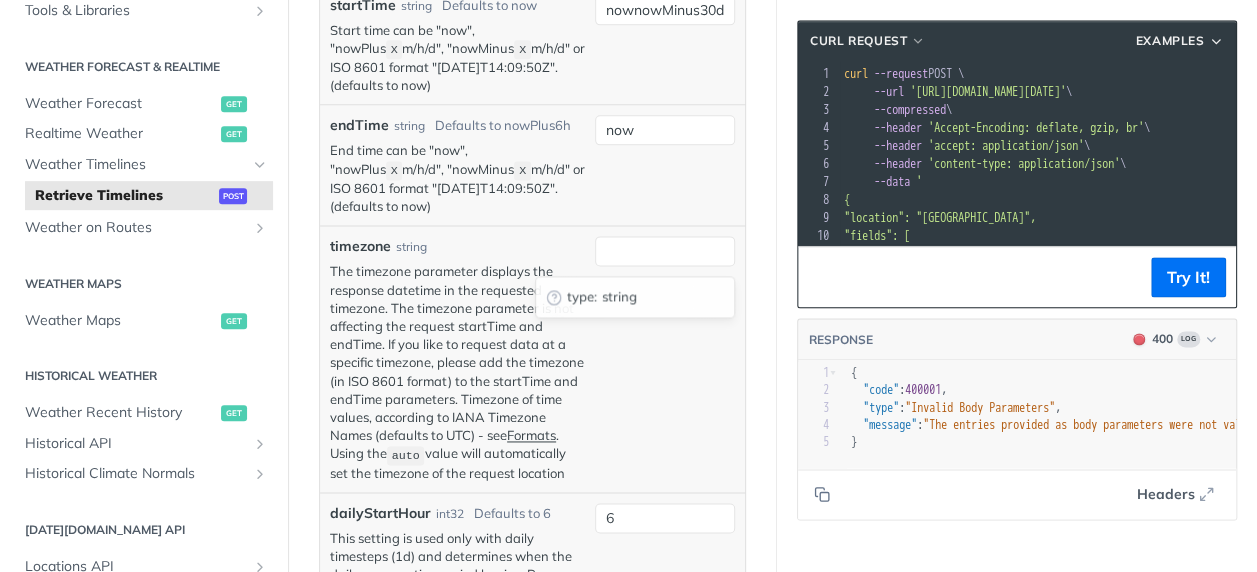 click on "string" at bounding box center [663, 297] 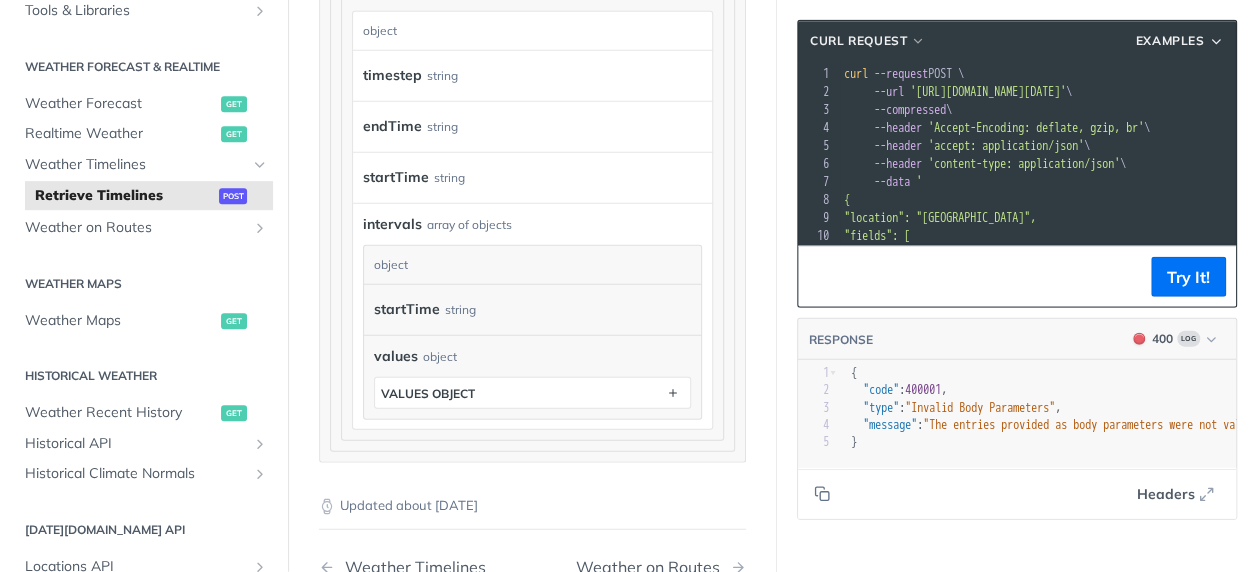 scroll, scrollTop: 2467, scrollLeft: 0, axis: vertical 